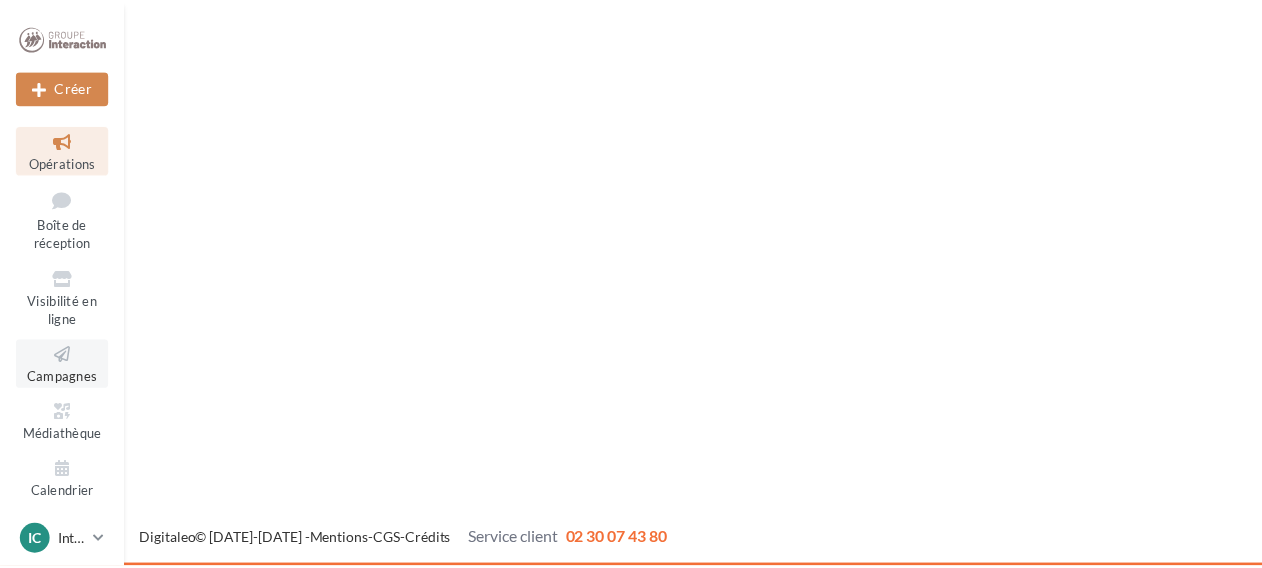 scroll, scrollTop: 0, scrollLeft: 0, axis: both 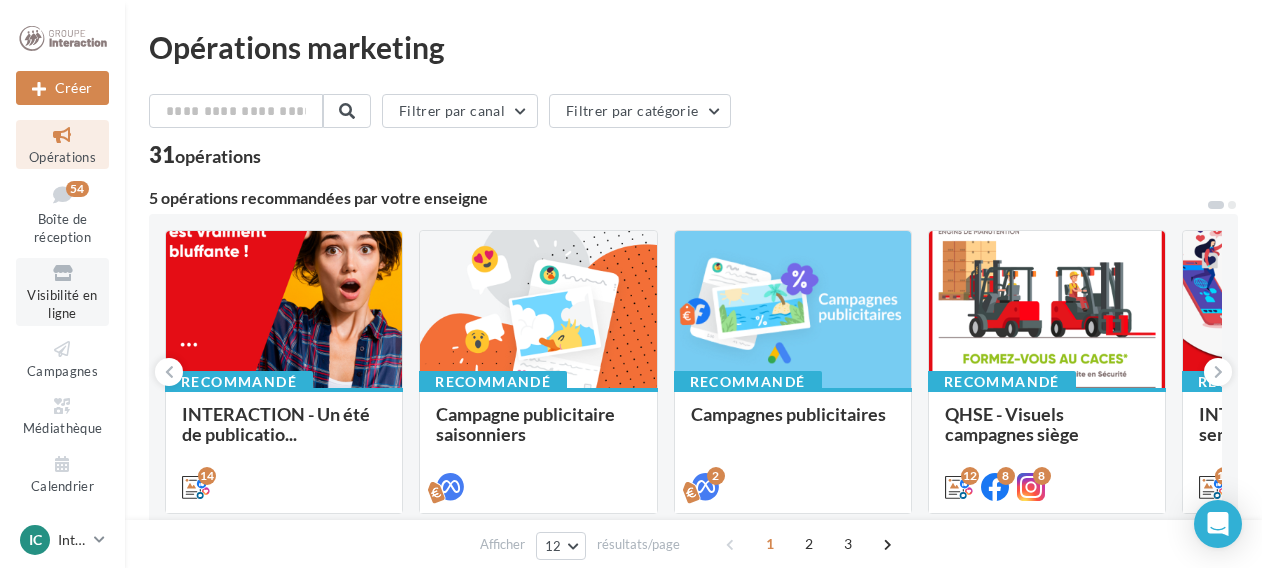 click at bounding box center [62, 273] 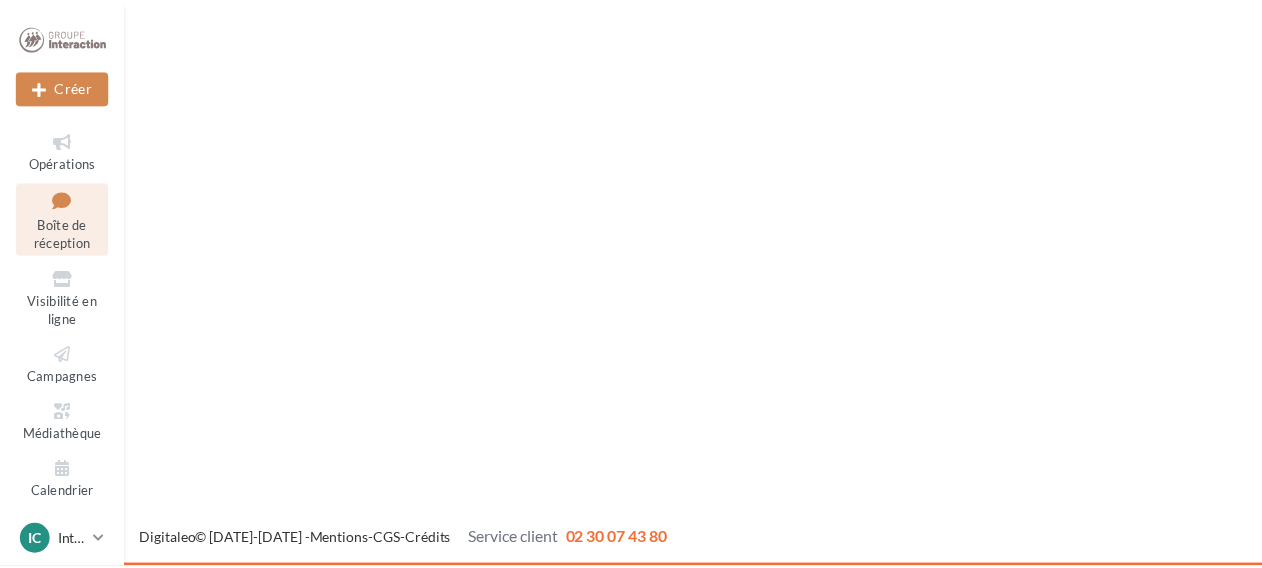 scroll, scrollTop: 0, scrollLeft: 0, axis: both 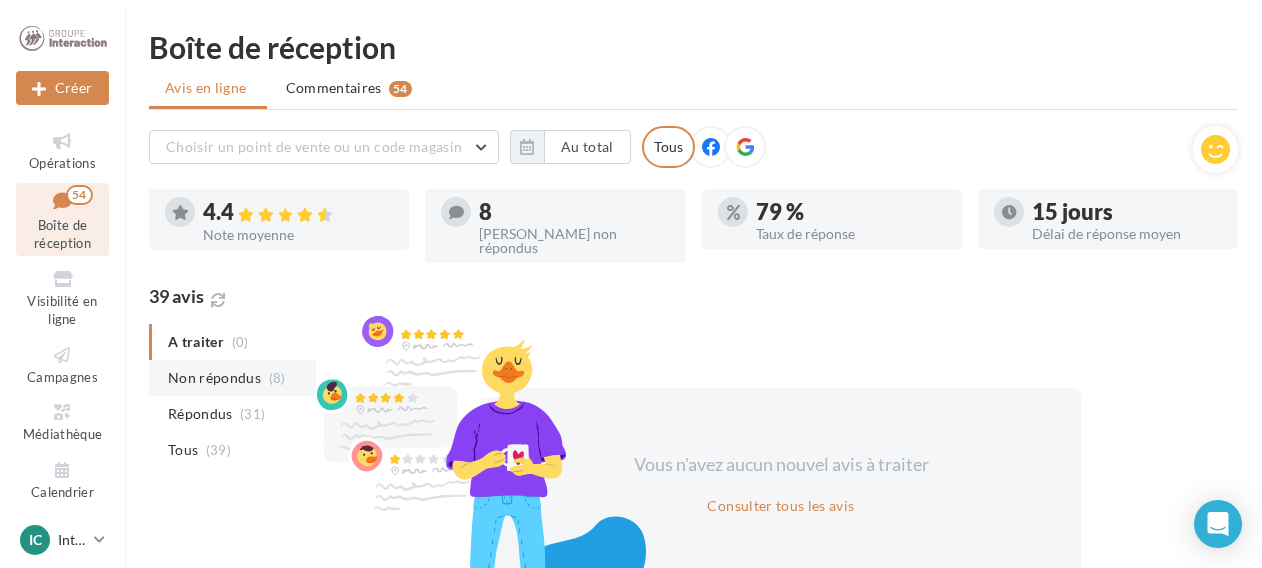 click on "Non répondus" at bounding box center (214, 378) 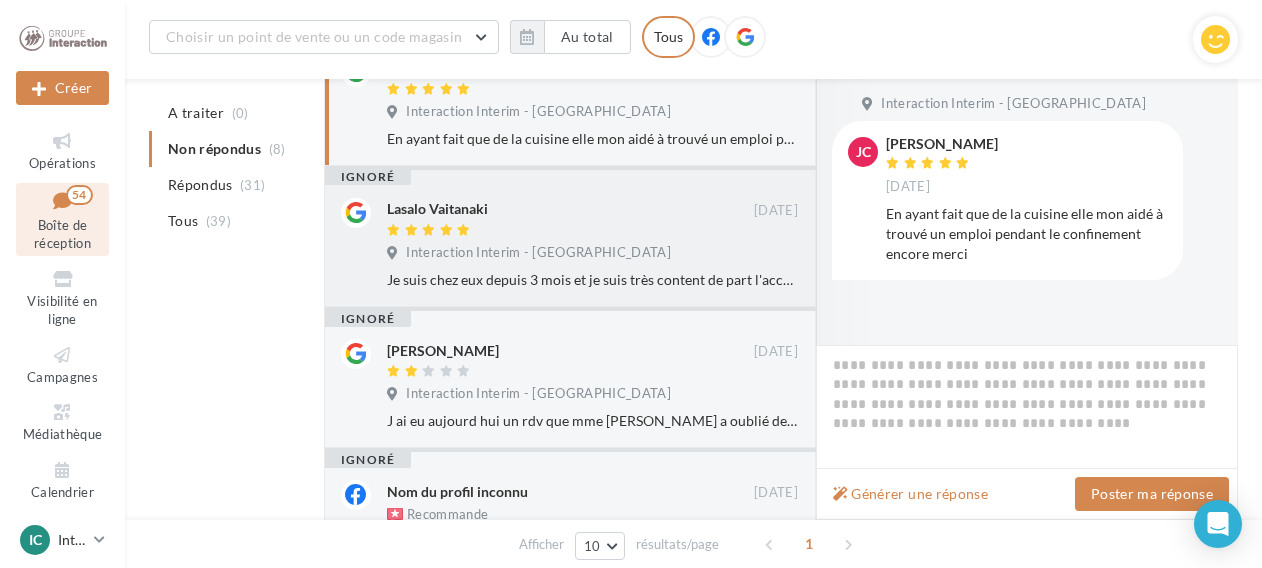 scroll, scrollTop: 416, scrollLeft: 0, axis: vertical 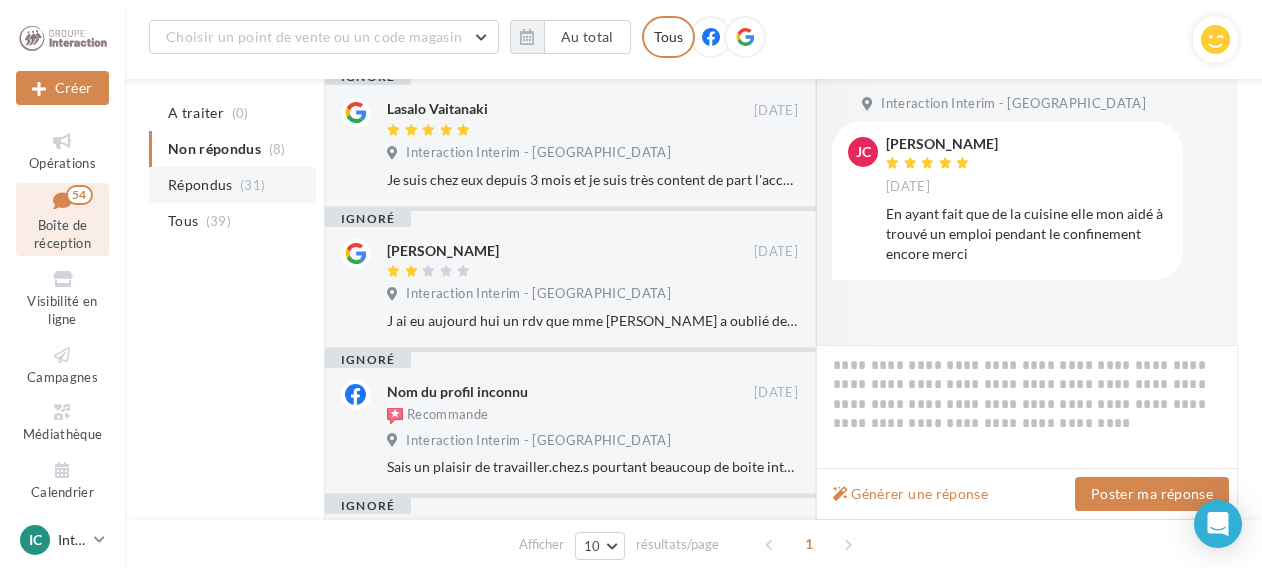 click on "Répondus" at bounding box center [200, 185] 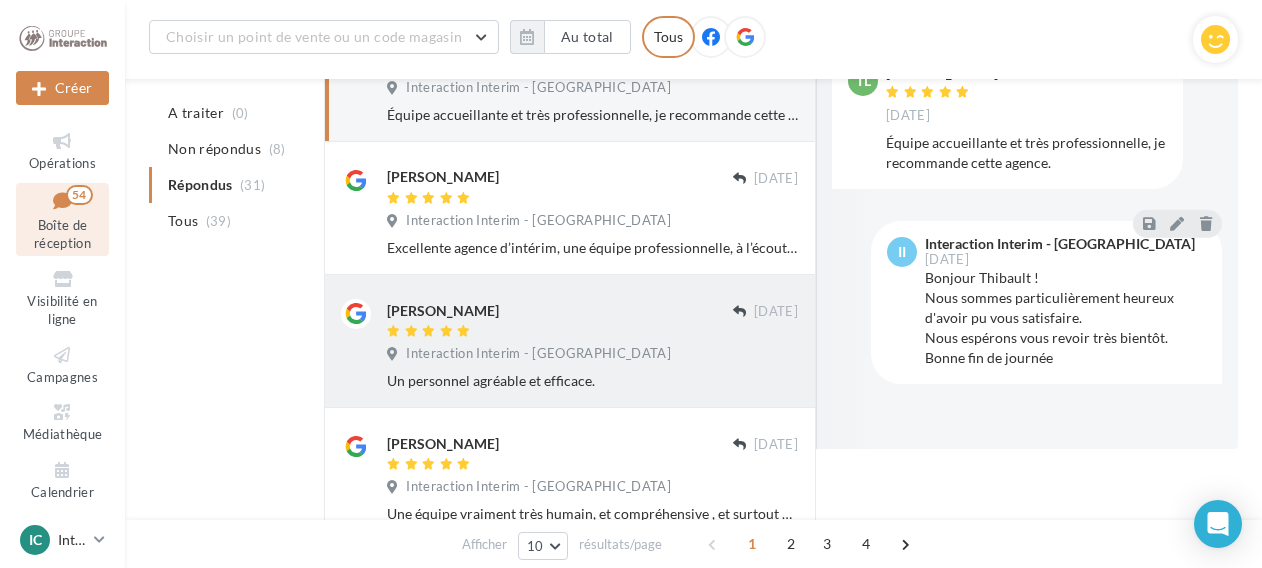 scroll, scrollTop: 232, scrollLeft: 0, axis: vertical 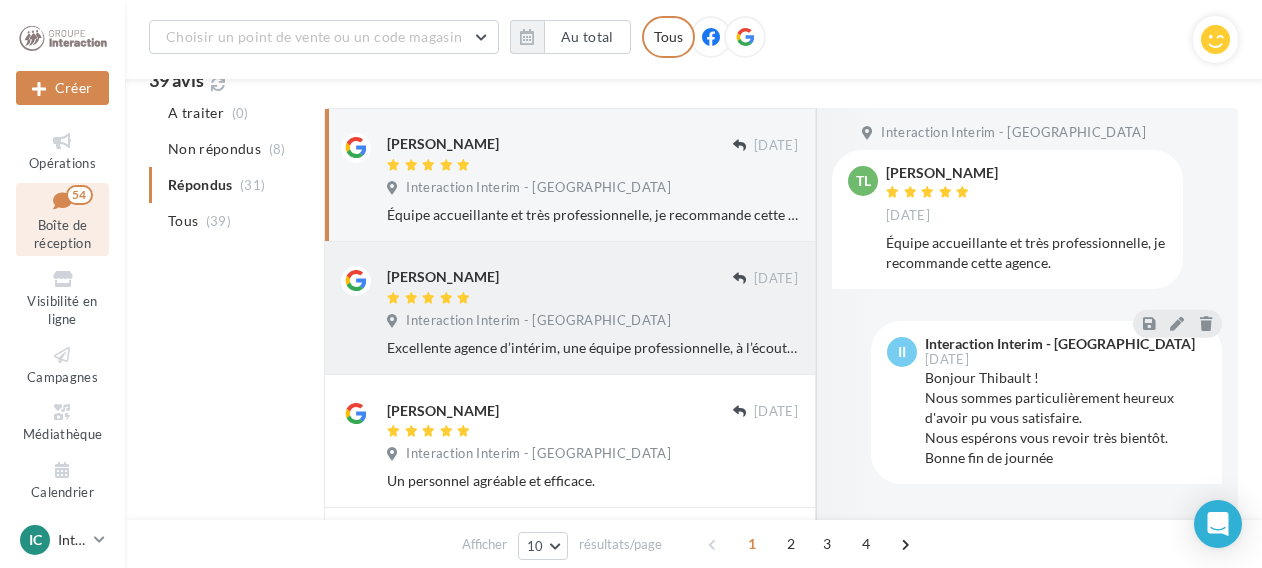 click on "Flore KATSAYA" at bounding box center [560, 276] 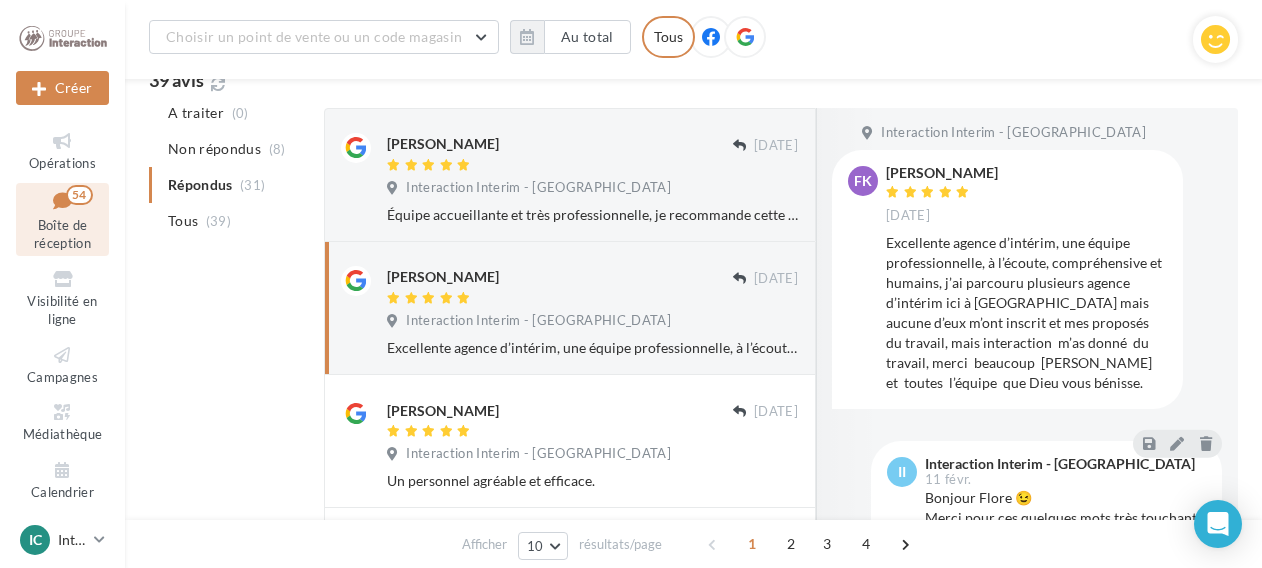 scroll, scrollTop: 100, scrollLeft: 0, axis: vertical 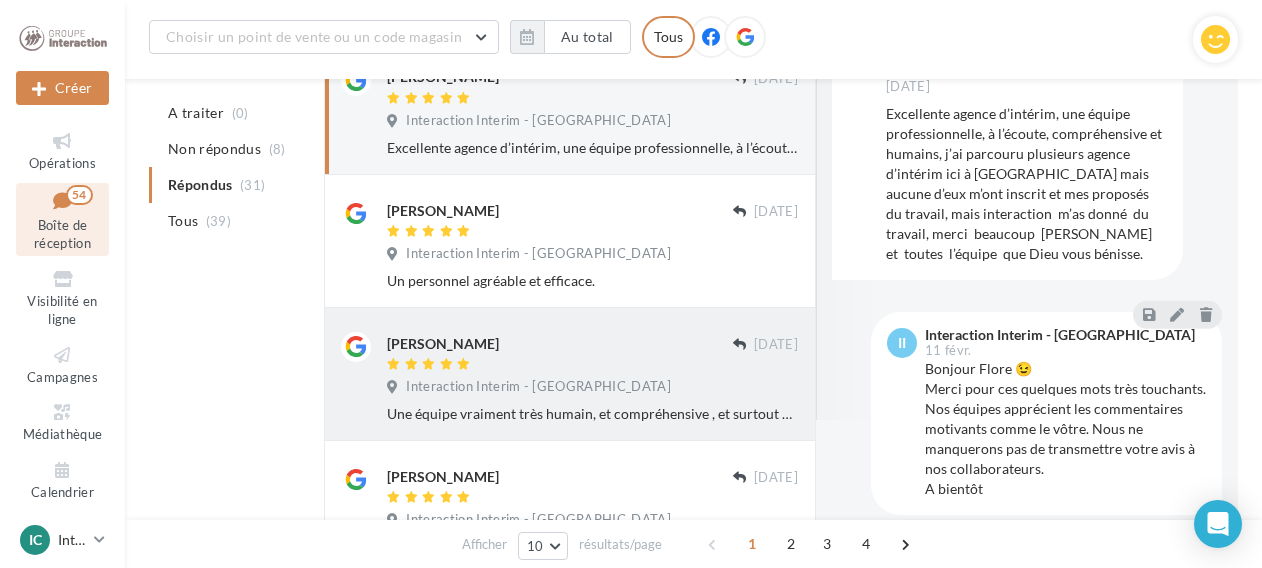 click on "Killian Leny" at bounding box center (560, 342) 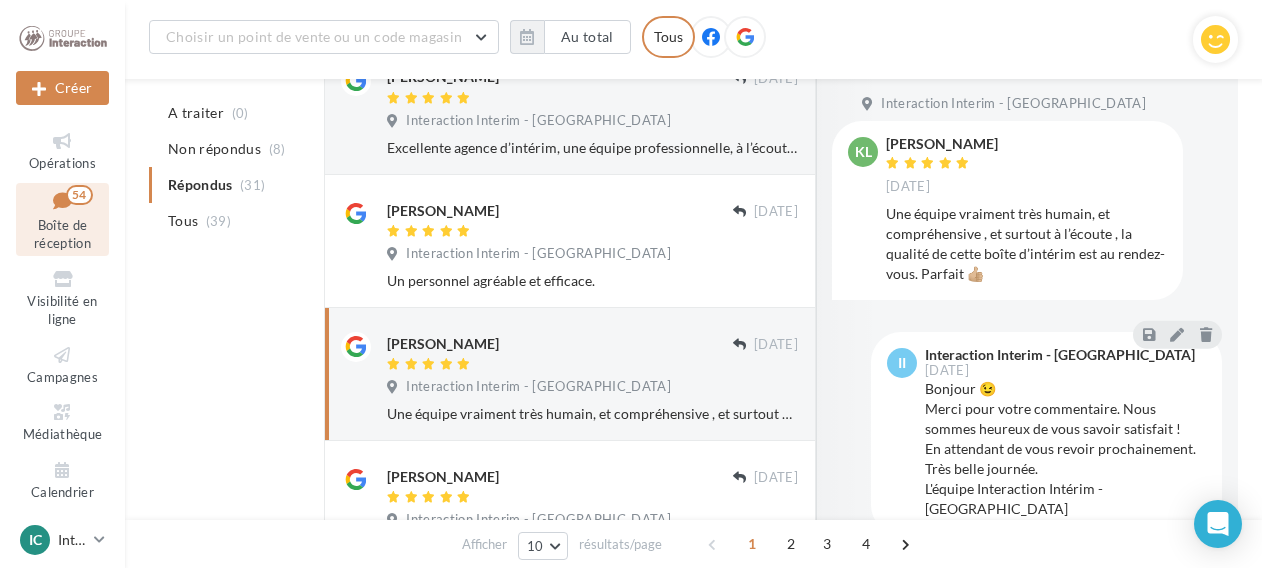scroll, scrollTop: 332, scrollLeft: 0, axis: vertical 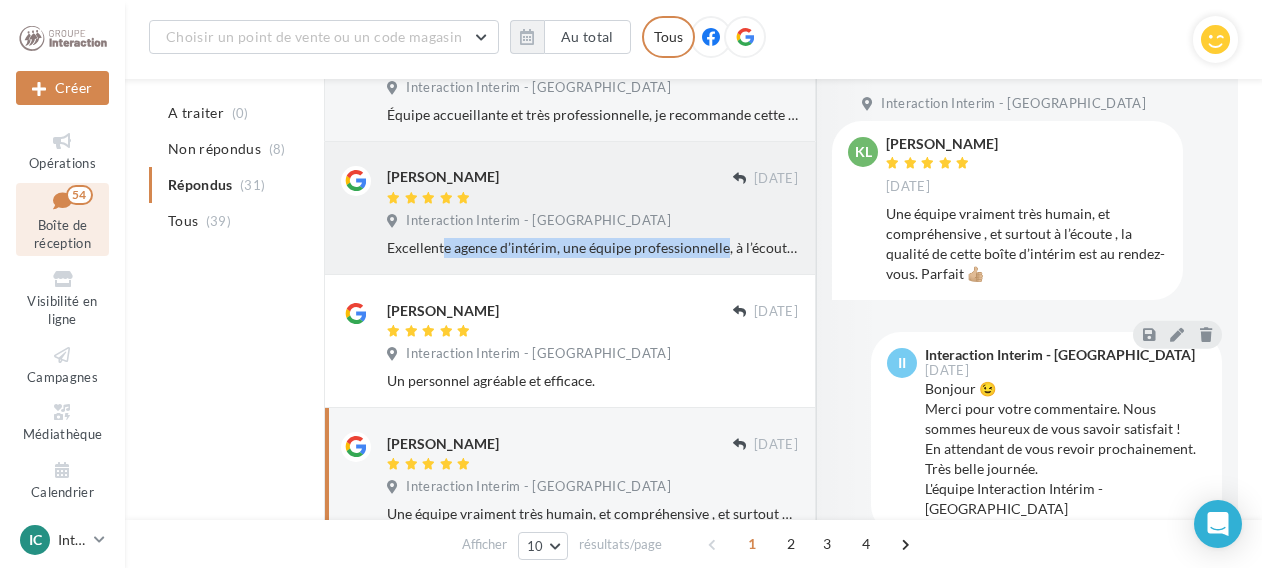 click on "Flore KATSAYA
06 févr.
Interaction Interim - Chartres
Excellente agence d’intérim, une équipe professionnelle, à l’écoute, compréhensive et humains, j’ai parcouru plusieurs agence d’intérim ici à Chartres mais aucune d’eux m’ont inscrit et mes proposés du travail, mais interaction  m’as donné  du travail, merci  beaucoup  Mélanie  et  toutes  l’équipe  que Dieu vous bénisse." at bounding box center (592, 212) 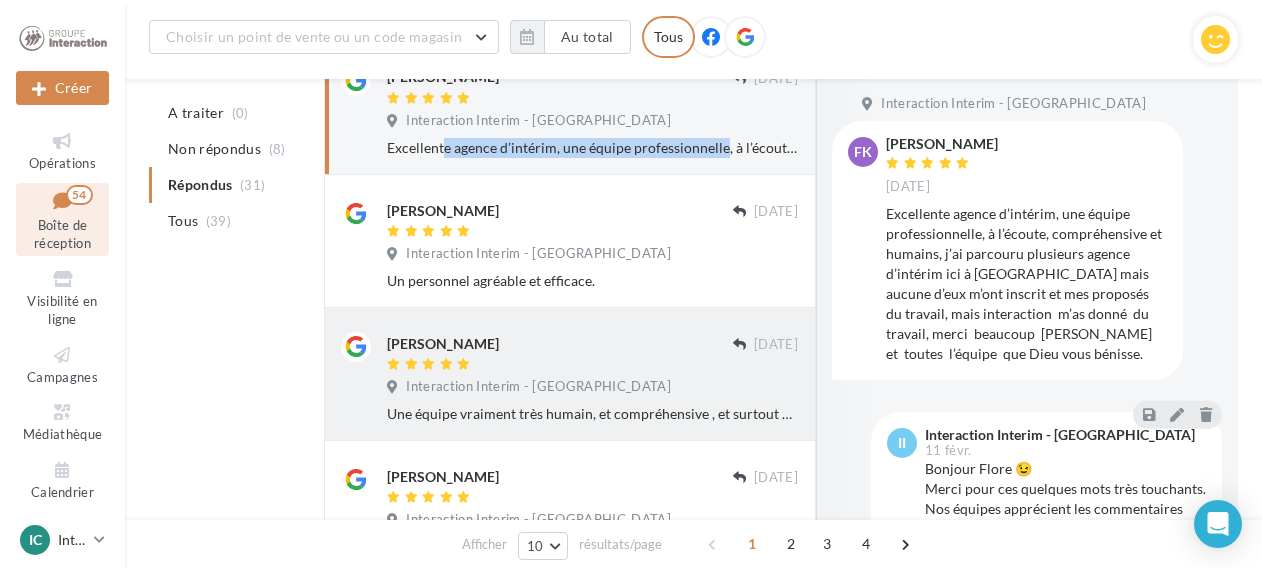 scroll, scrollTop: 532, scrollLeft: 0, axis: vertical 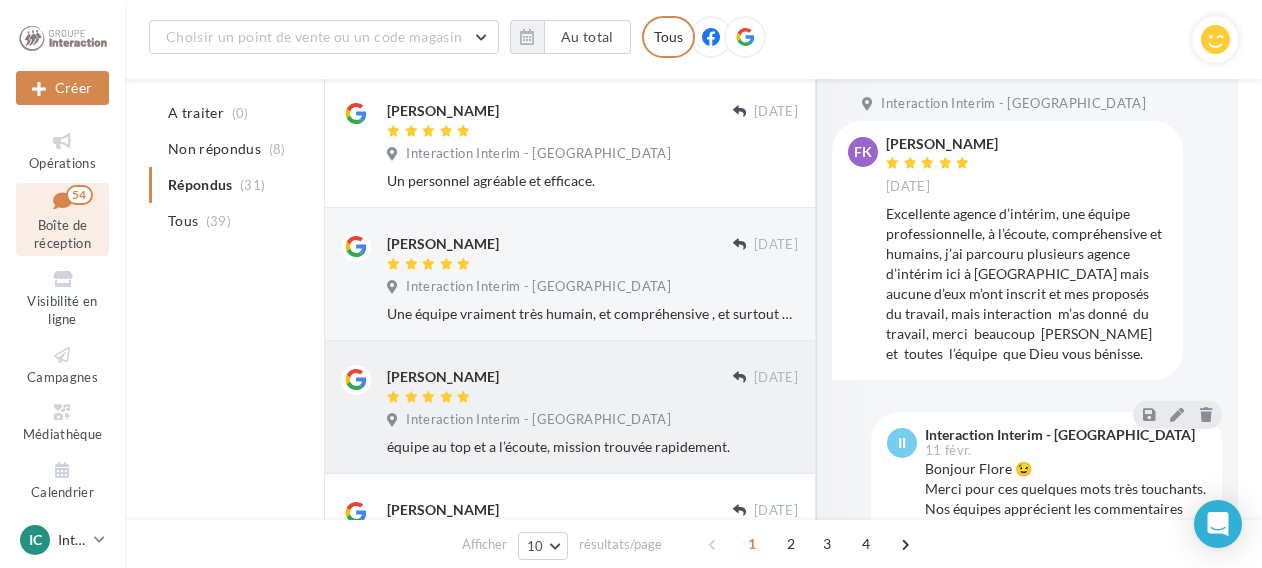 click on "Araujo Antoine" at bounding box center (560, 375) 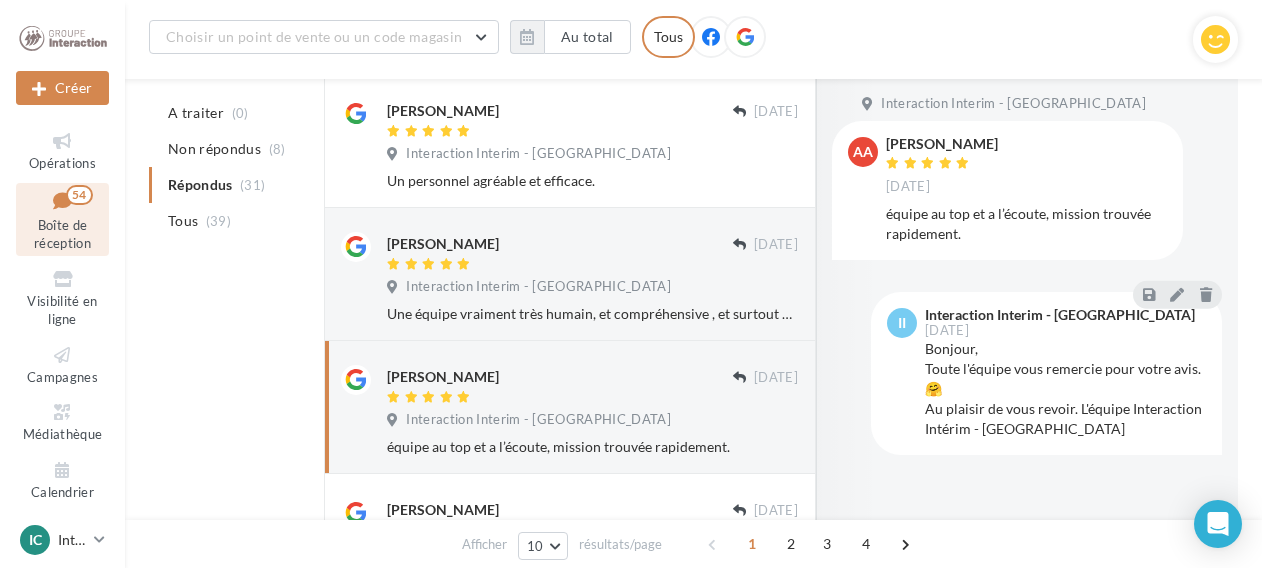 scroll, scrollTop: 632, scrollLeft: 0, axis: vertical 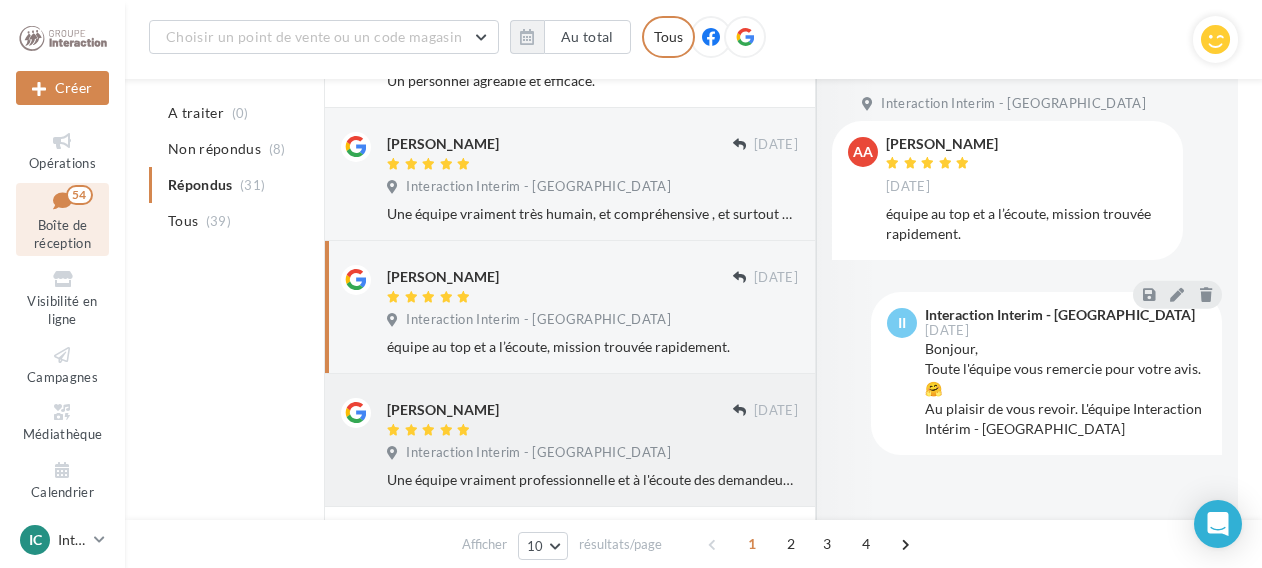 click on "karim Benmo" at bounding box center [560, 408] 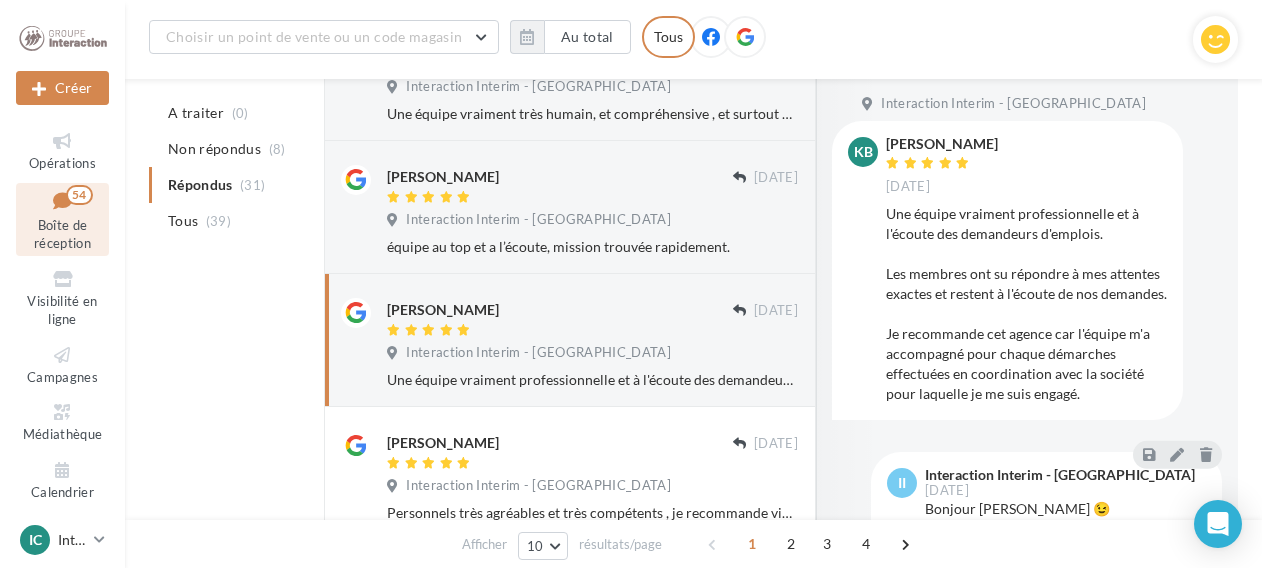 scroll, scrollTop: 832, scrollLeft: 0, axis: vertical 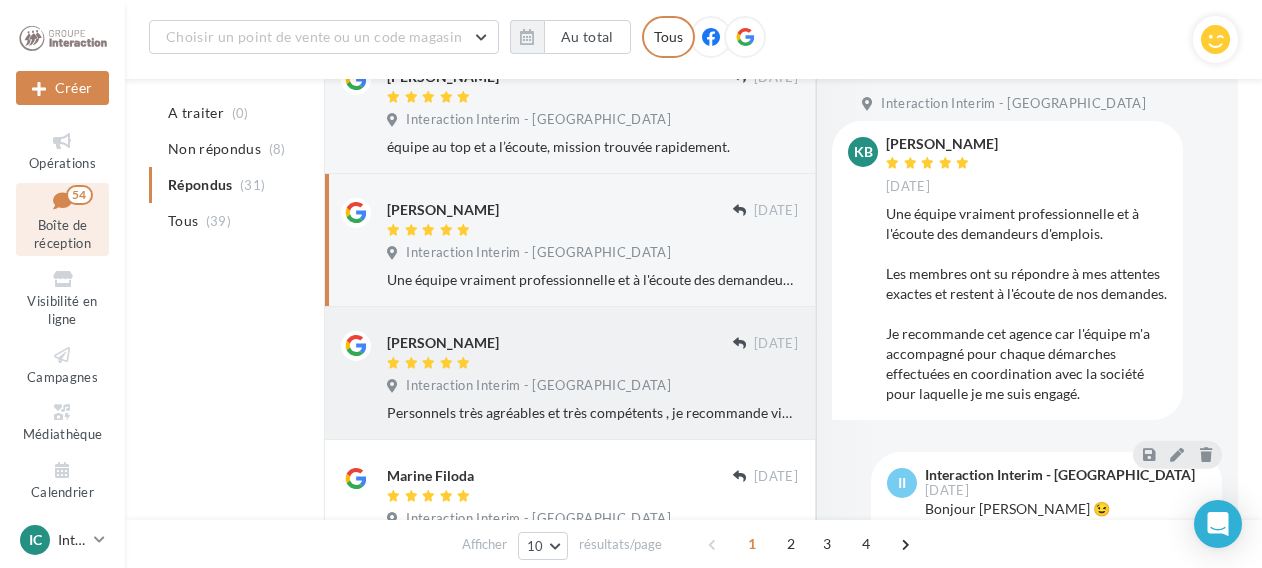 click on "Christophe Robiche" at bounding box center (560, 341) 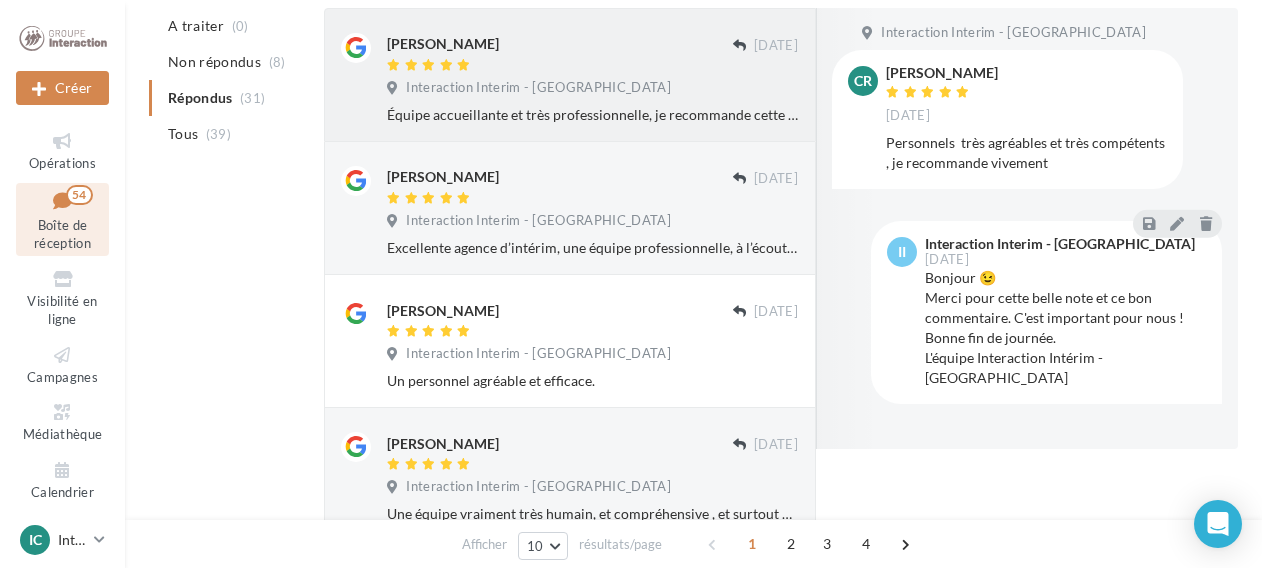 scroll, scrollTop: 0, scrollLeft: 0, axis: both 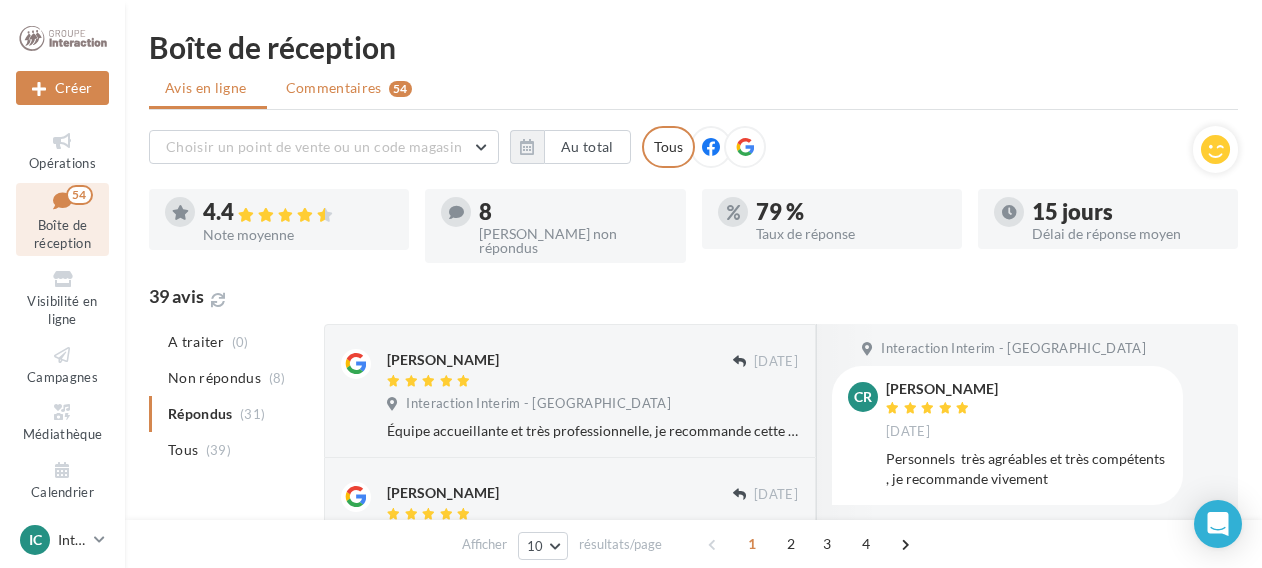 click on "Commentaires" at bounding box center (334, 88) 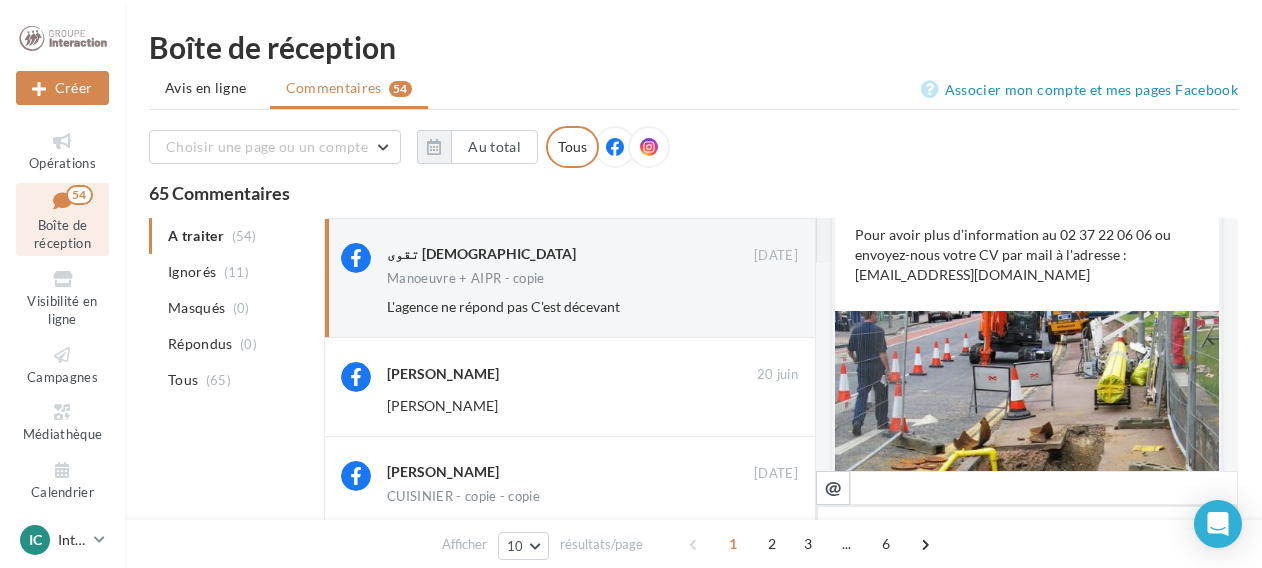 scroll, scrollTop: 0, scrollLeft: 0, axis: both 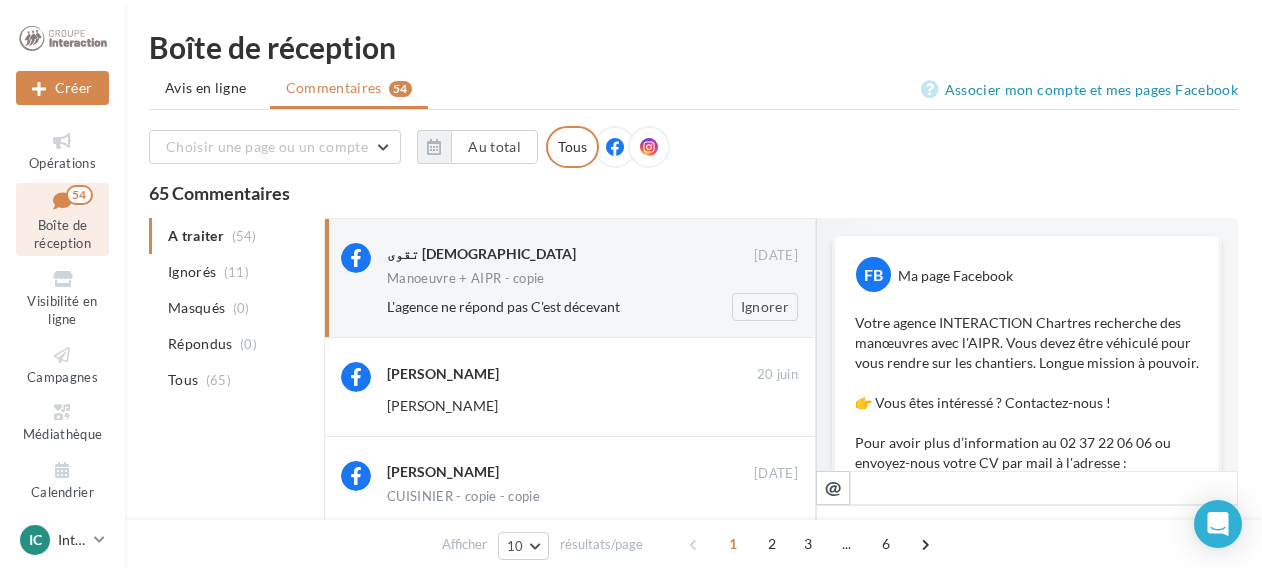 click on "L'agence ne répond pas
C'est décevant" at bounding box center (503, 306) 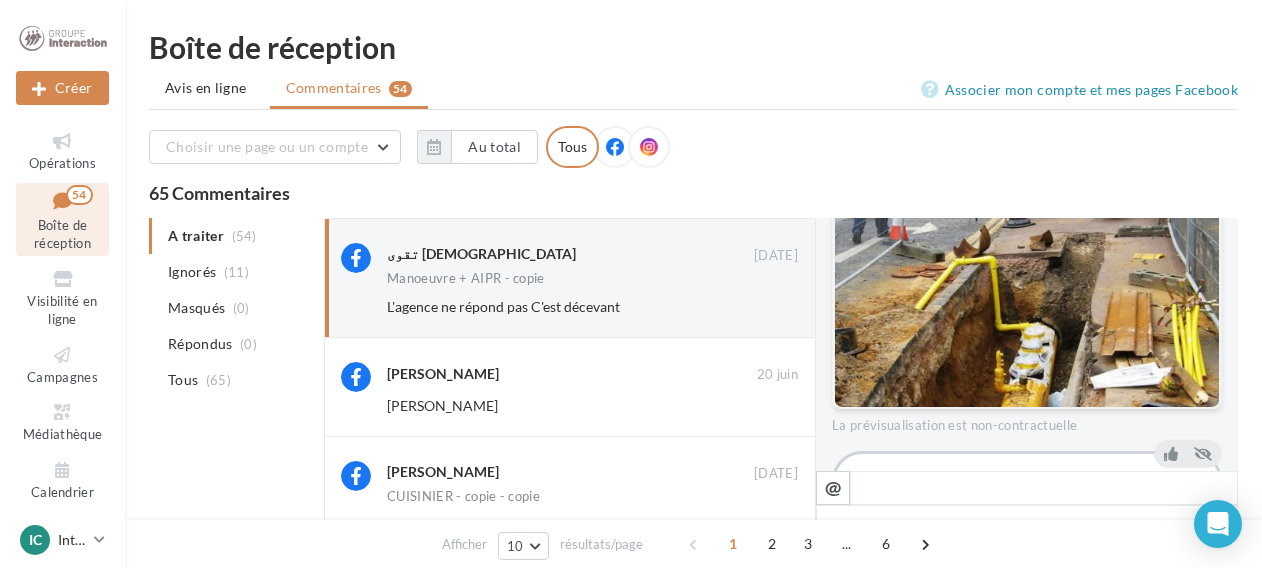 scroll, scrollTop: 508, scrollLeft: 0, axis: vertical 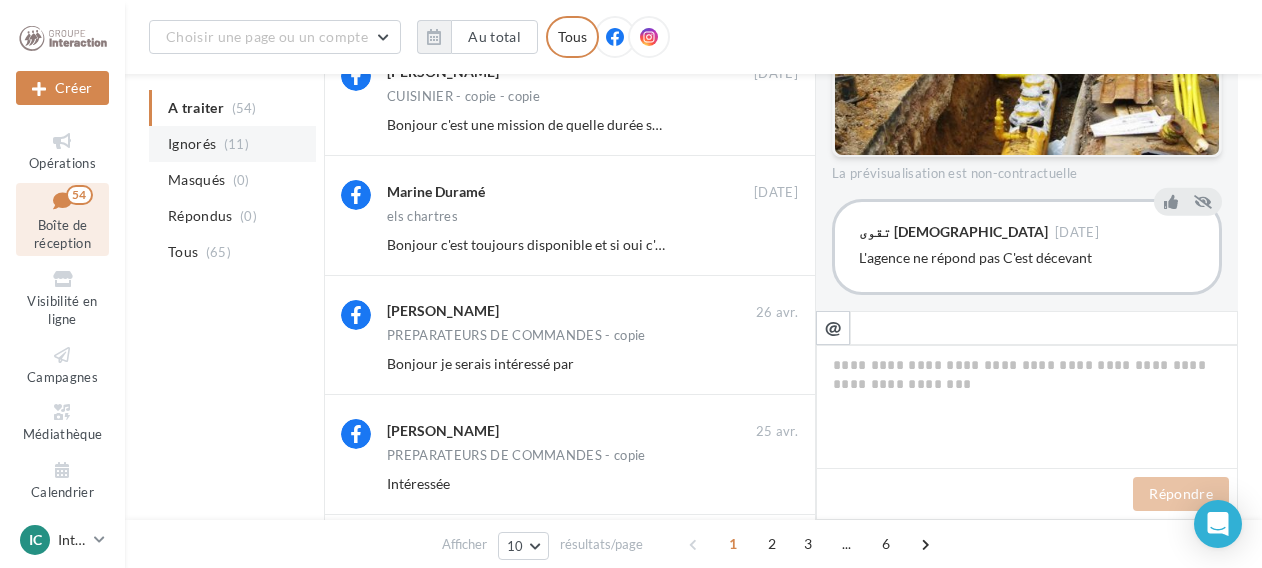 click on "Ignorés" at bounding box center [192, 144] 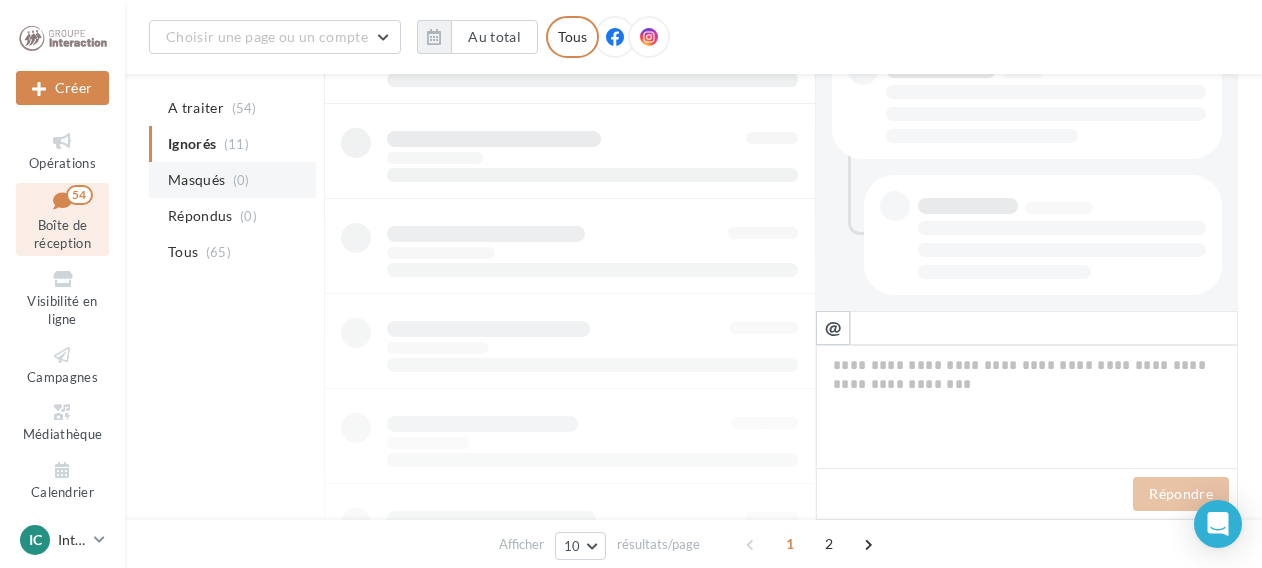 scroll, scrollTop: 447, scrollLeft: 0, axis: vertical 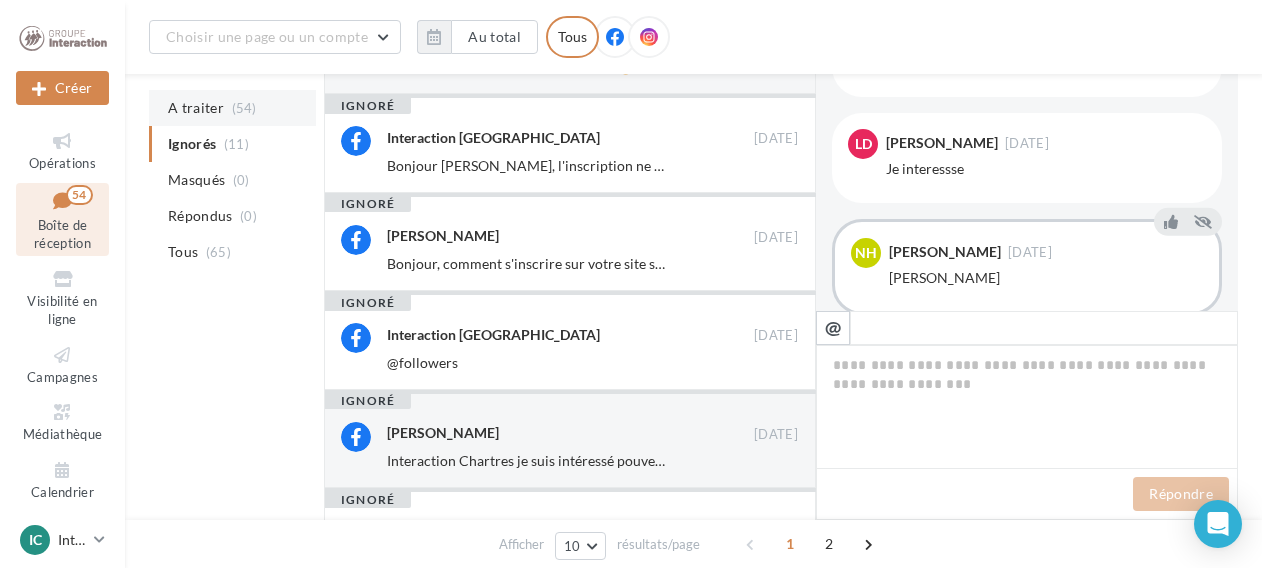 click on "A traiter" at bounding box center [196, 108] 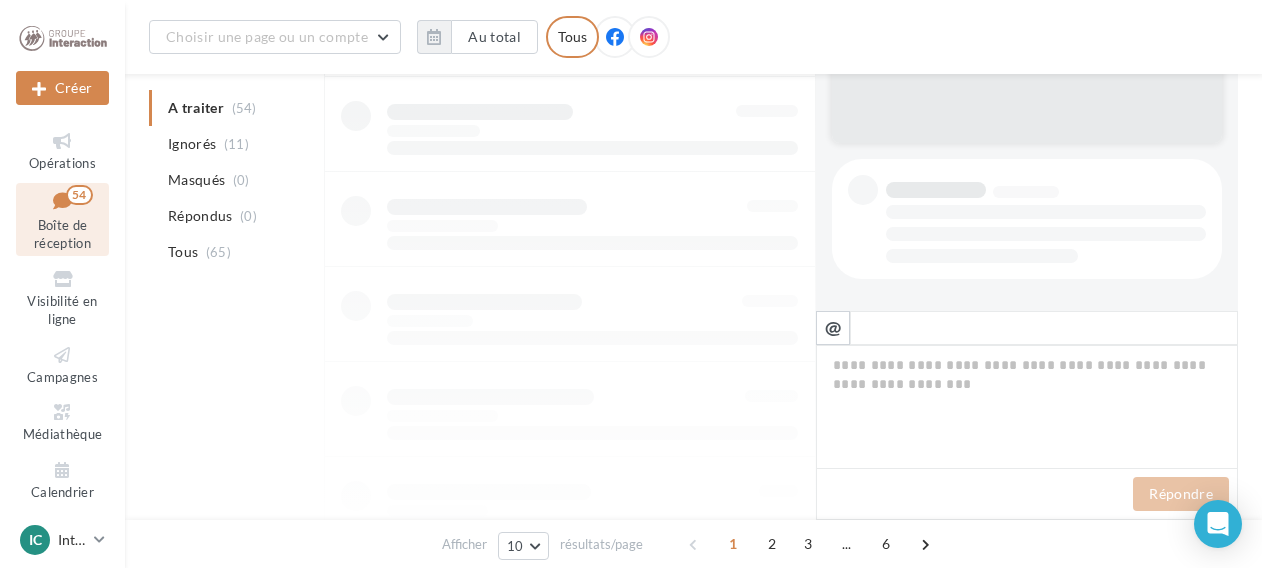 scroll, scrollTop: 327, scrollLeft: 0, axis: vertical 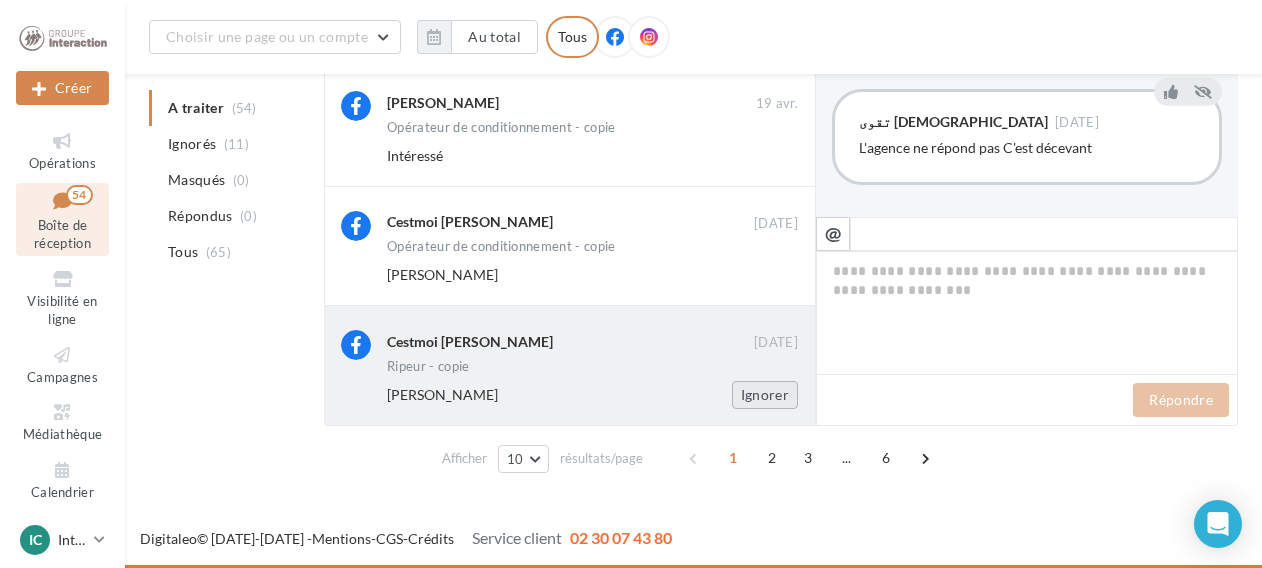 click on "Ignorer" at bounding box center [765, 395] 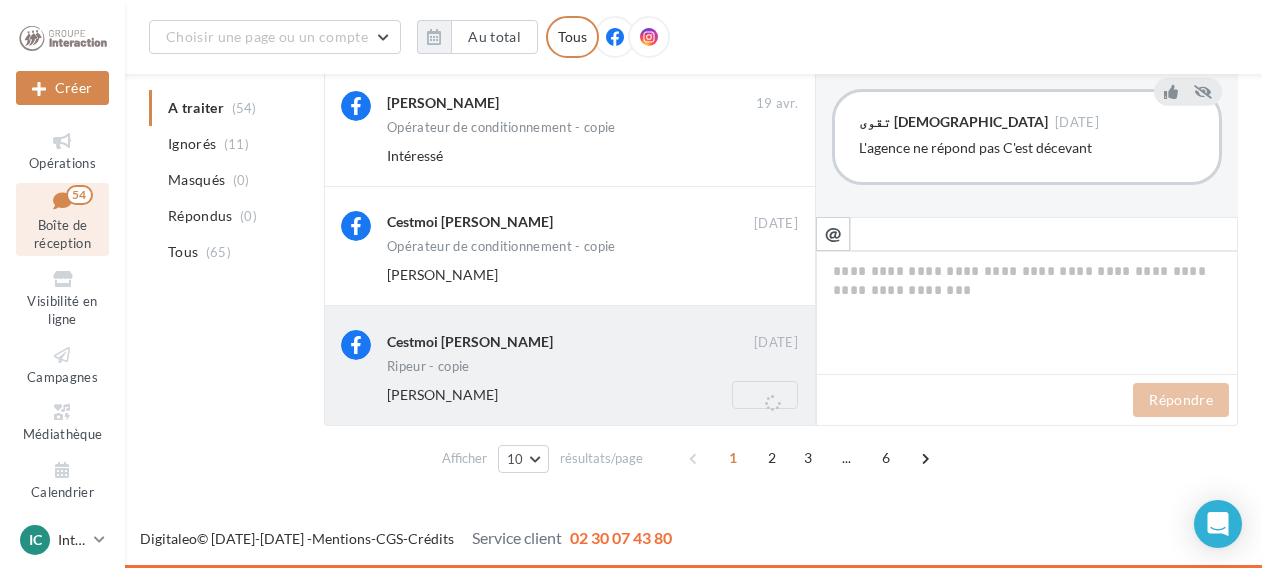 scroll, scrollTop: 759, scrollLeft: 0, axis: vertical 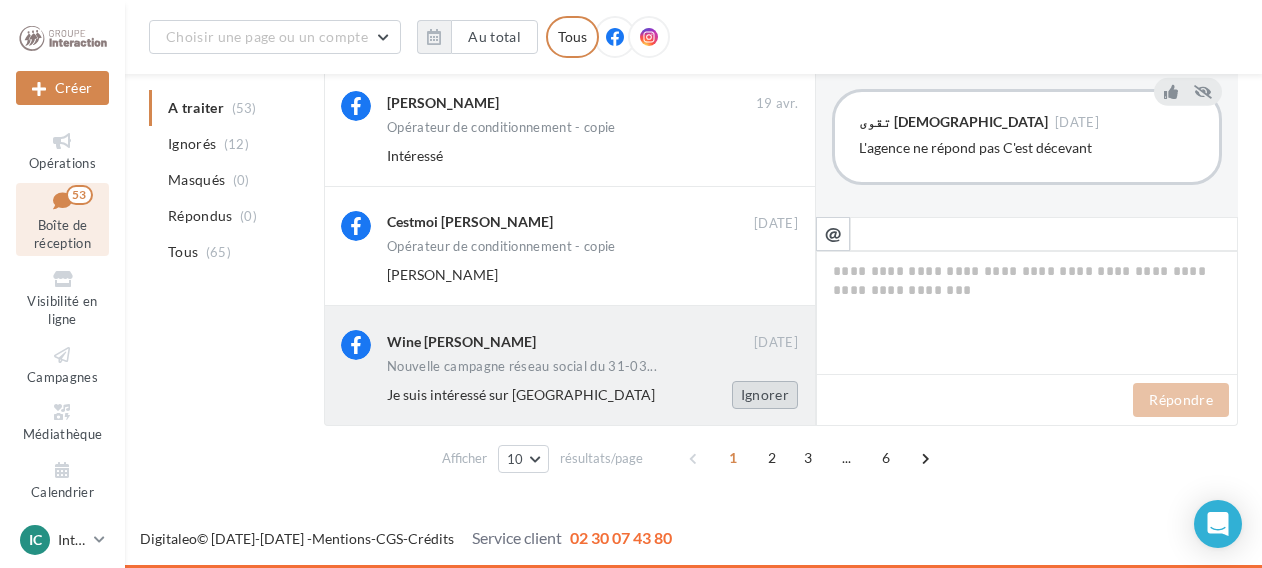 click on "Ignorer" at bounding box center (765, 395) 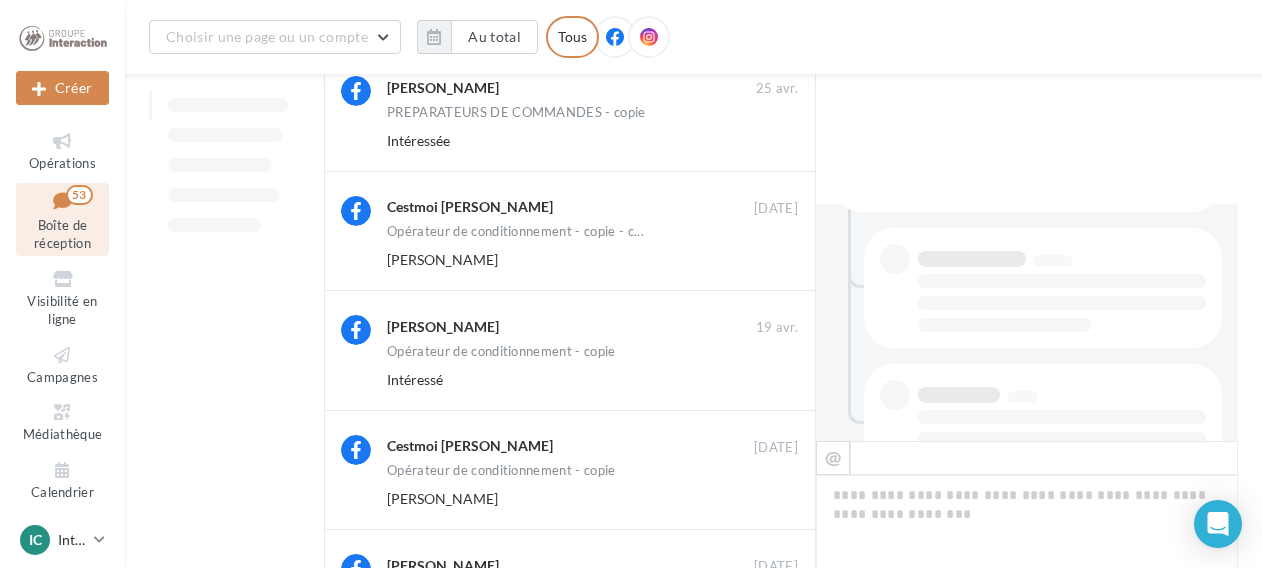 scroll, scrollTop: 983, scrollLeft: 0, axis: vertical 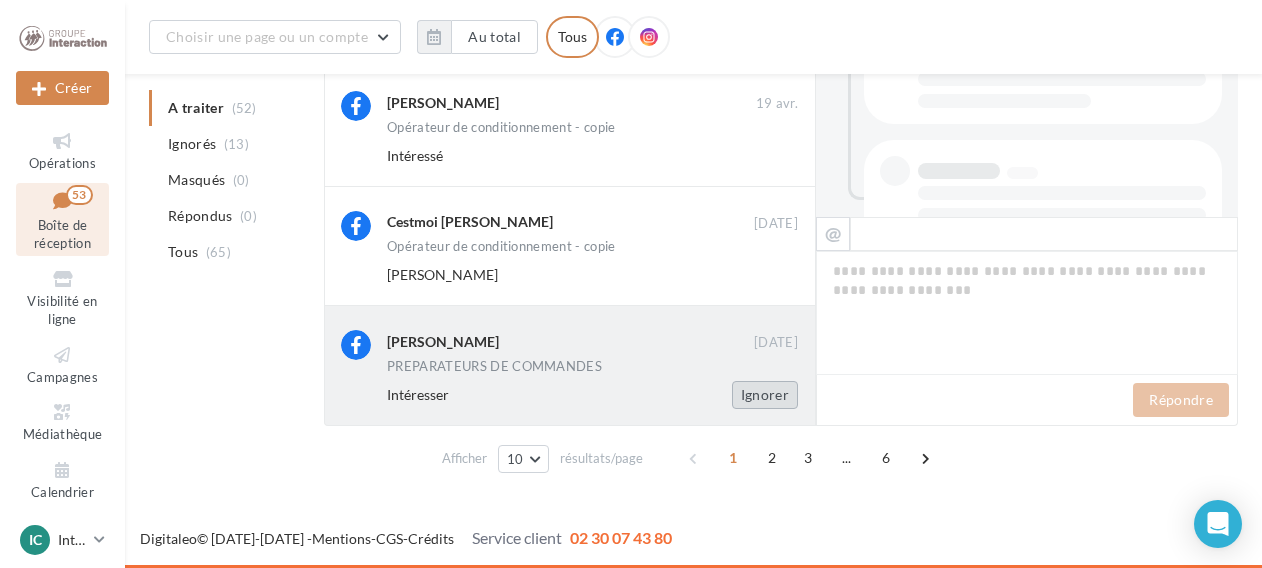 click on "Ignorer" at bounding box center (765, 395) 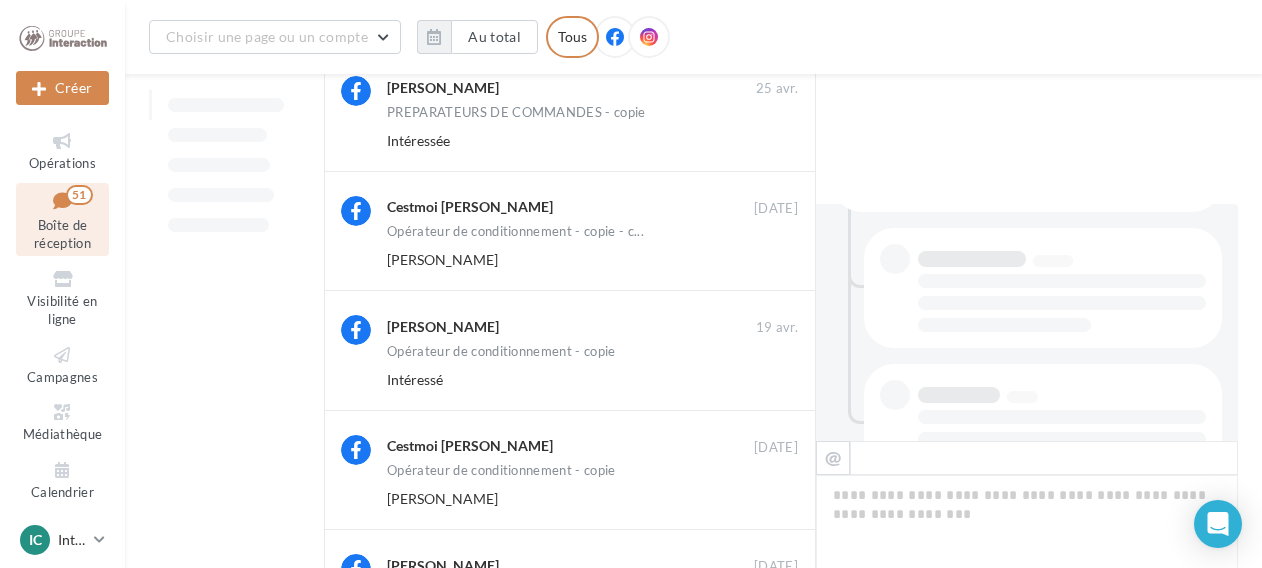 scroll, scrollTop: 983, scrollLeft: 0, axis: vertical 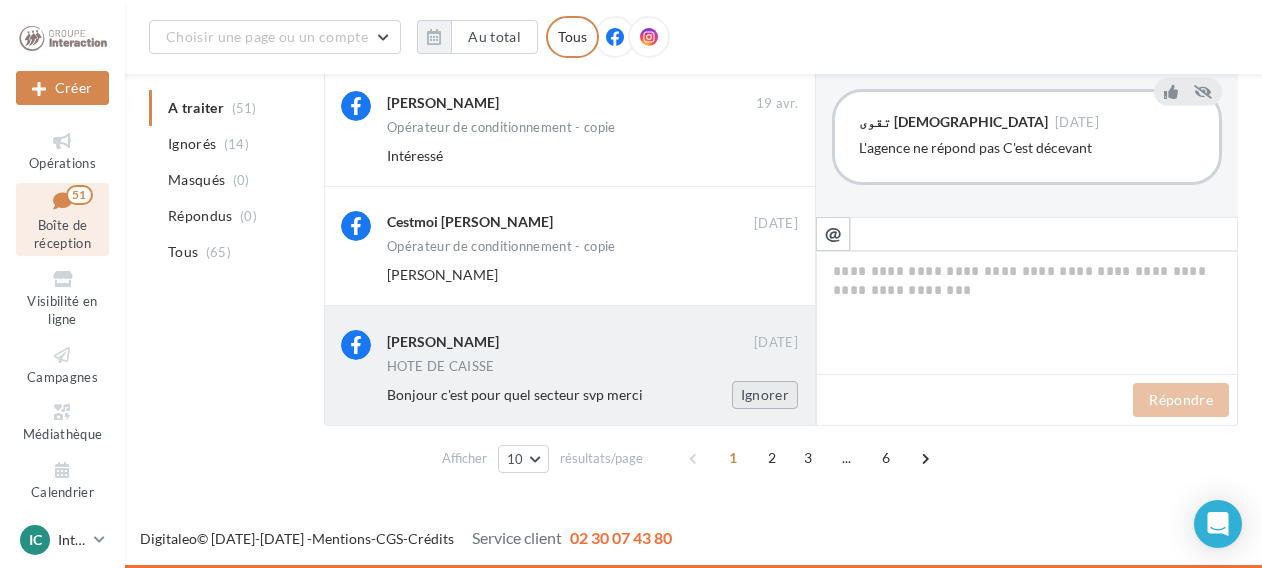 click on "Ignorer" at bounding box center (765, 395) 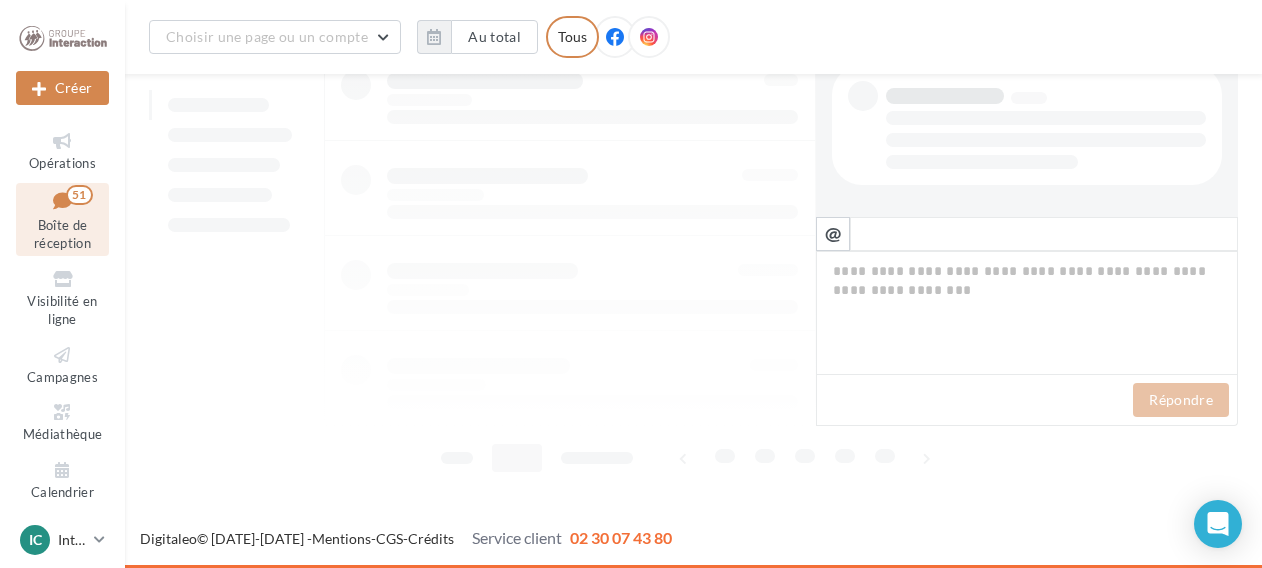 scroll, scrollTop: 327, scrollLeft: 0, axis: vertical 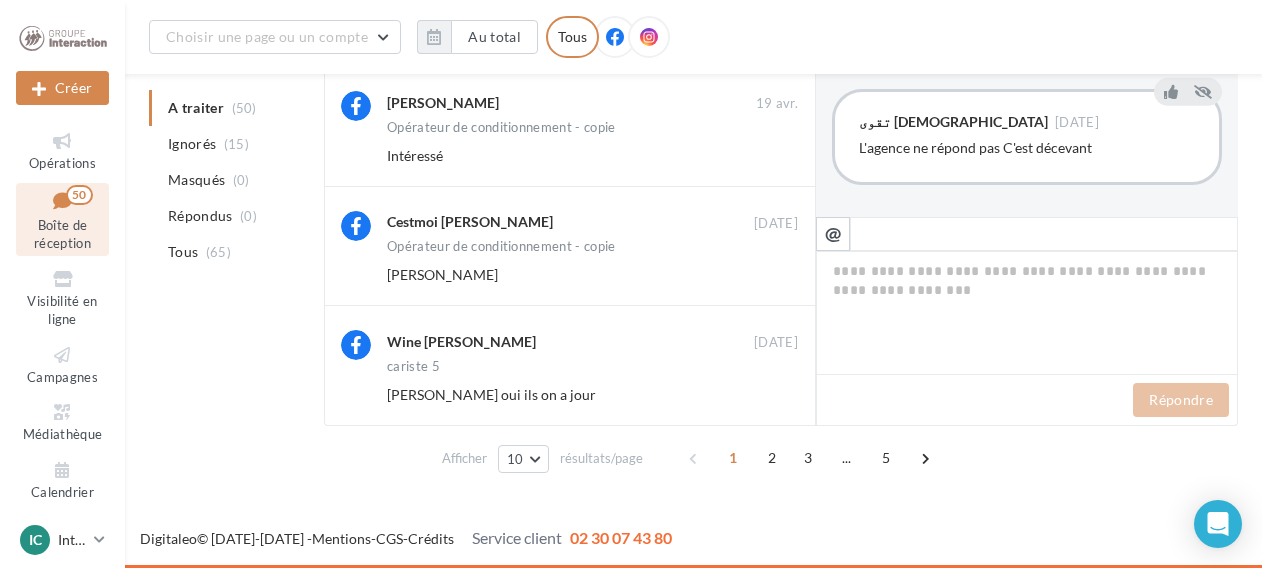 click on "Ignorer" at bounding box center (765, 395) 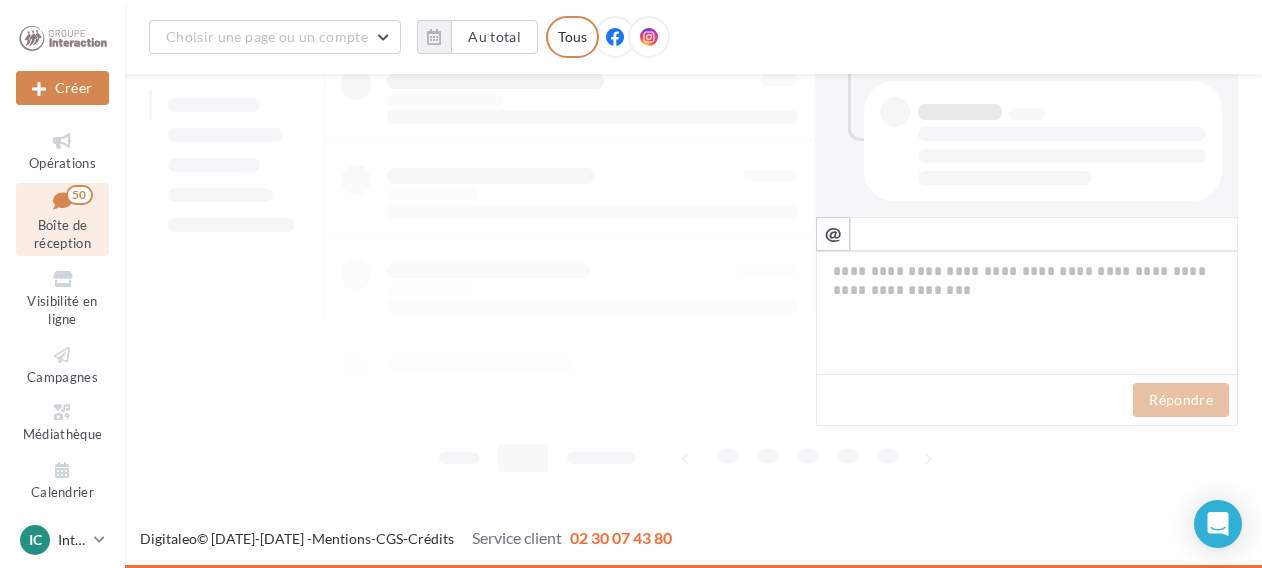 scroll, scrollTop: 759, scrollLeft: 0, axis: vertical 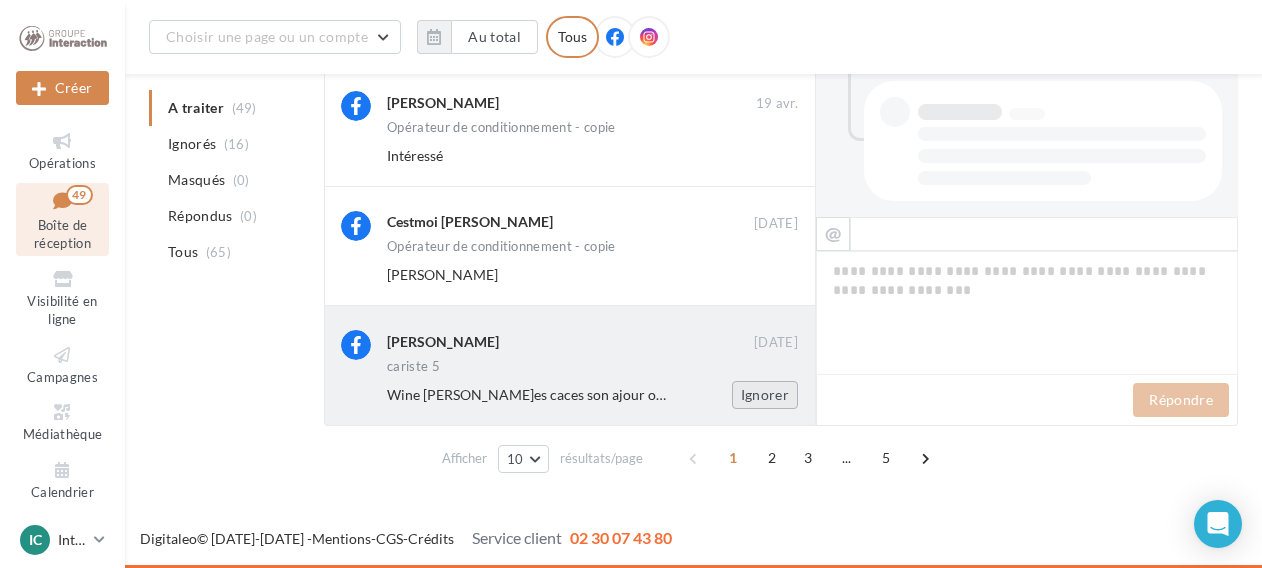 click on "Ignorer" at bounding box center [765, 395] 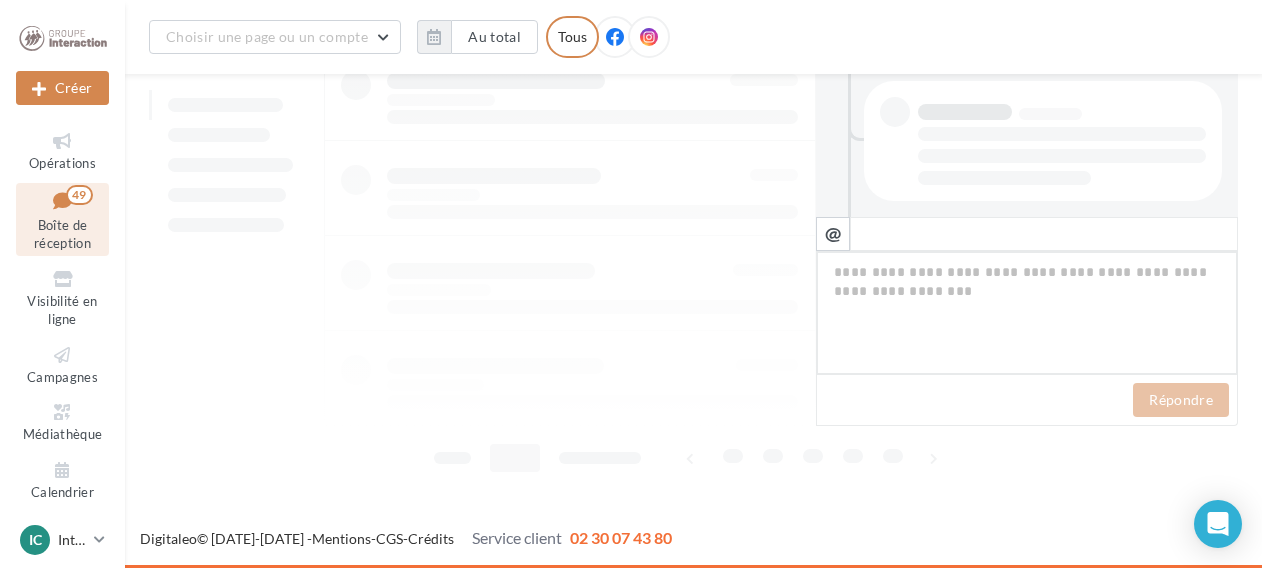 scroll, scrollTop: 524, scrollLeft: 0, axis: vertical 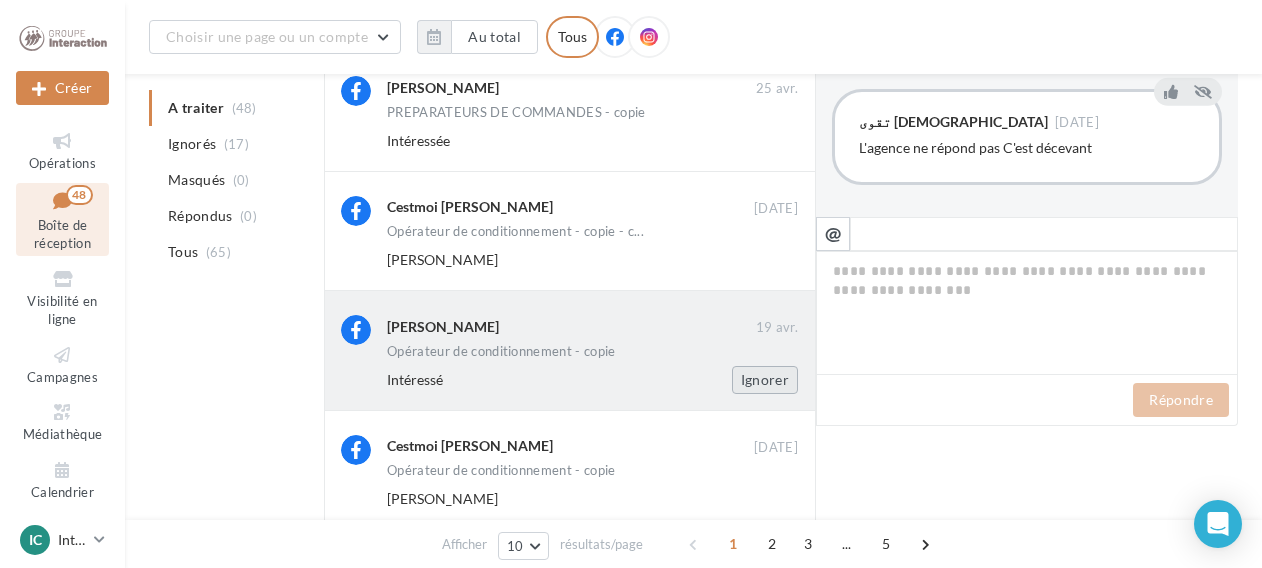 click on "Ignorer" at bounding box center [765, 380] 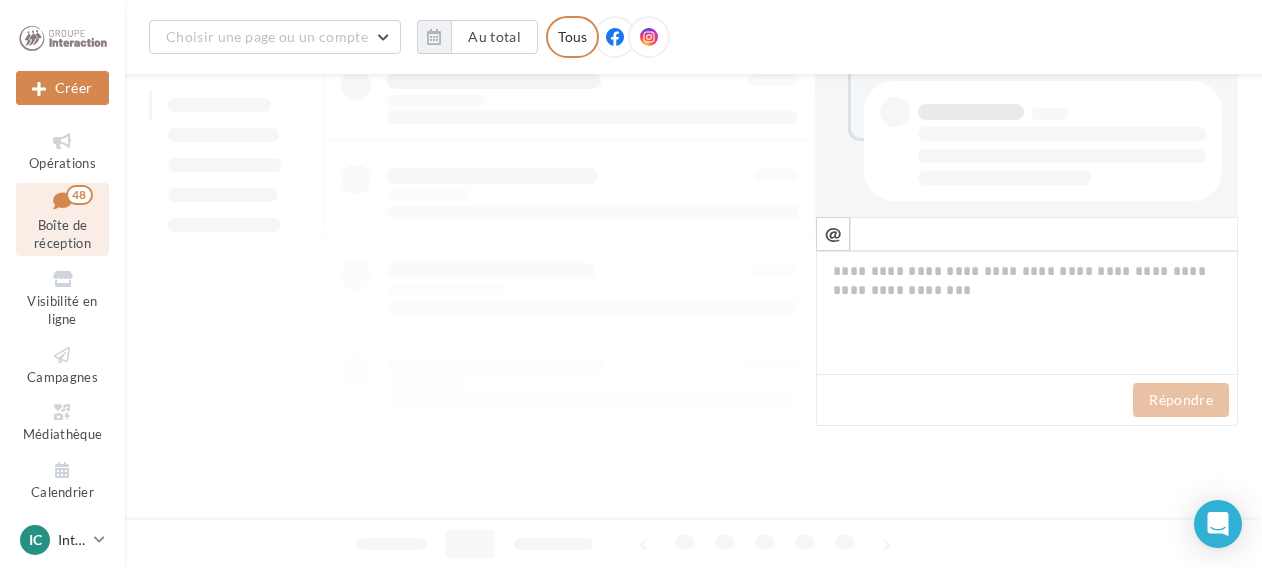 scroll, scrollTop: 447, scrollLeft: 0, axis: vertical 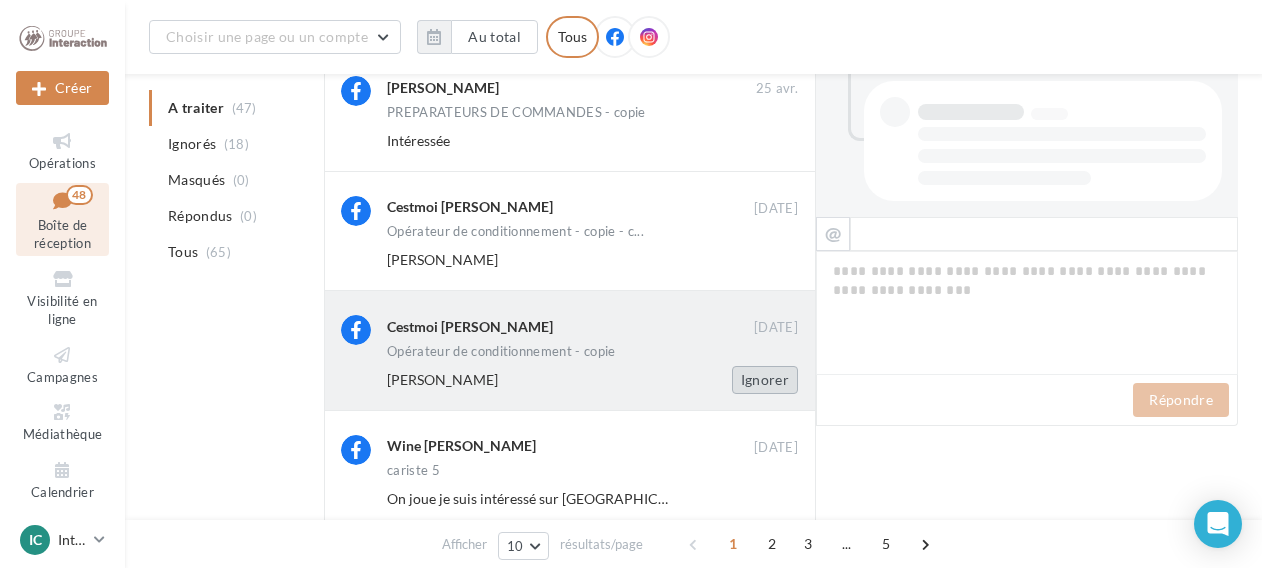 click on "Ignorer" at bounding box center (765, 380) 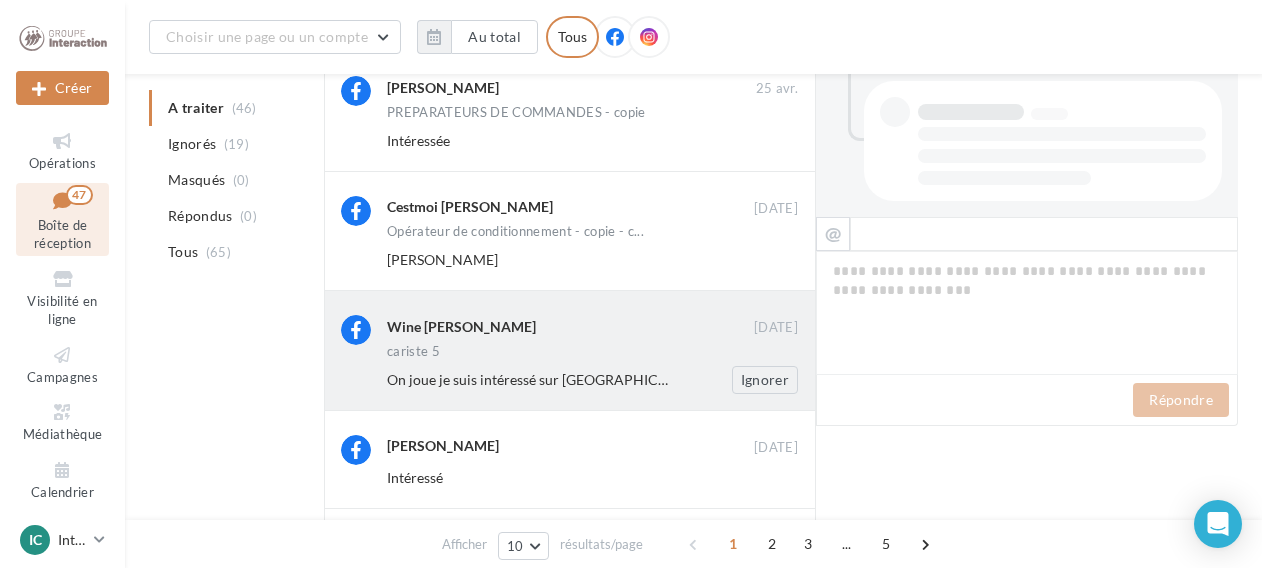 scroll, scrollTop: 559, scrollLeft: 0, axis: vertical 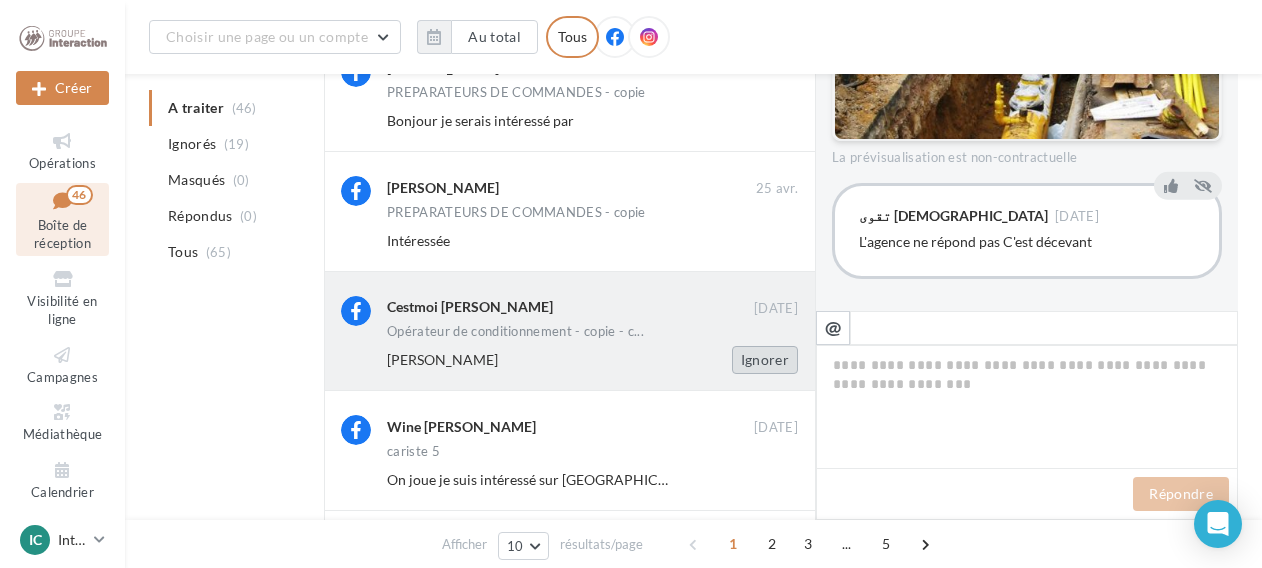 click on "Ignorer" at bounding box center (765, 360) 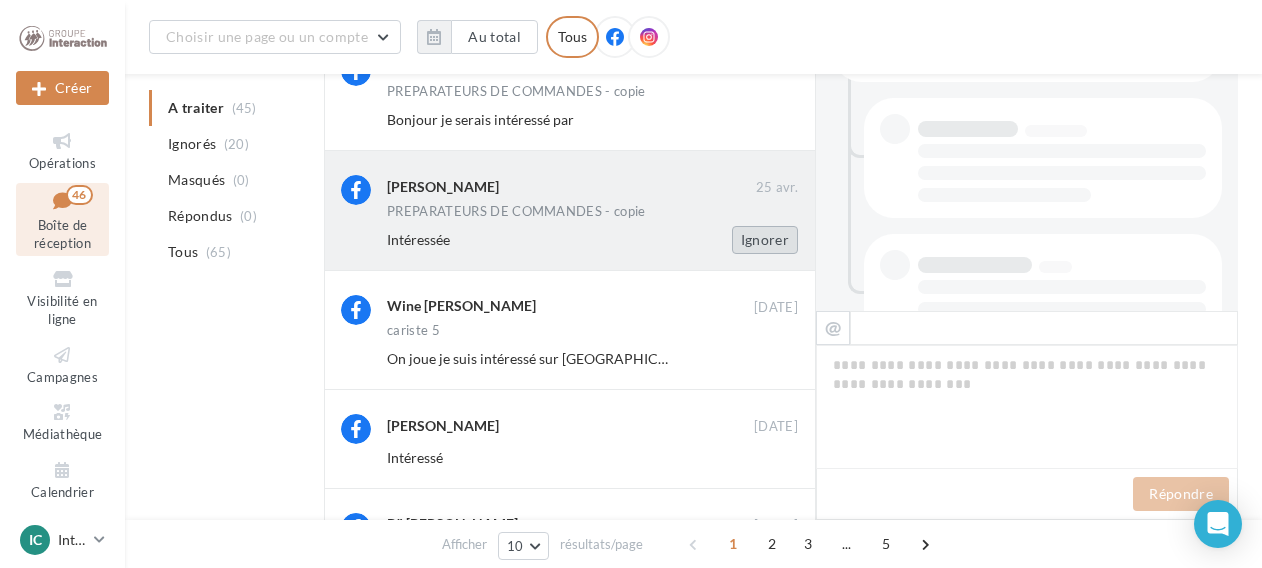 click on "Ignorer" at bounding box center [765, 240] 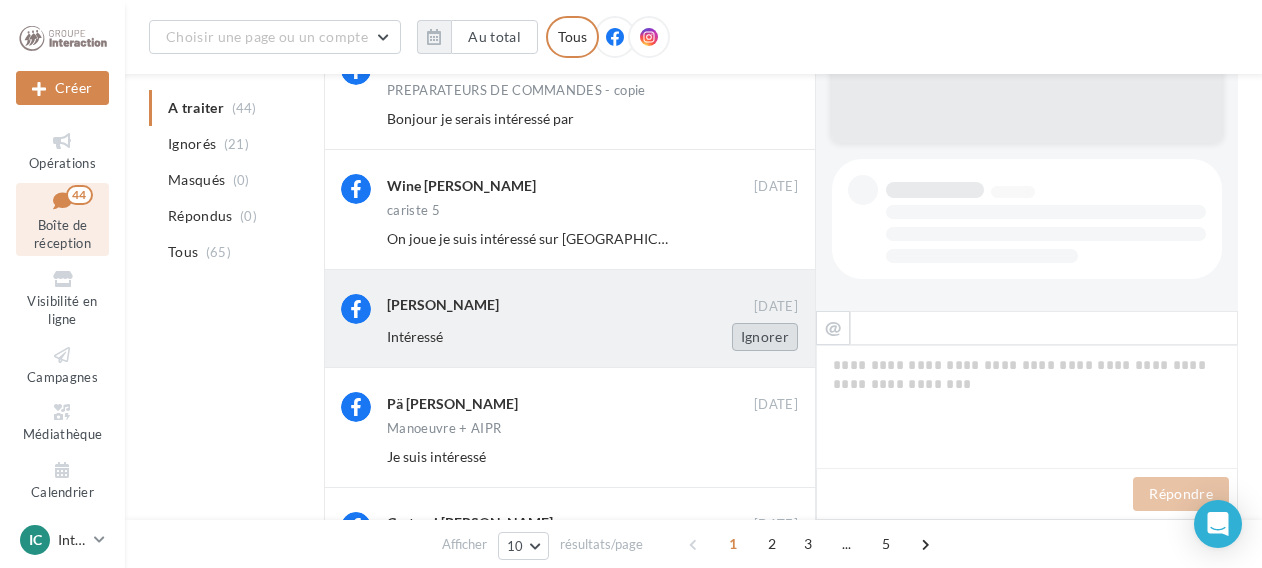 click on "Ignorer" at bounding box center (765, 337) 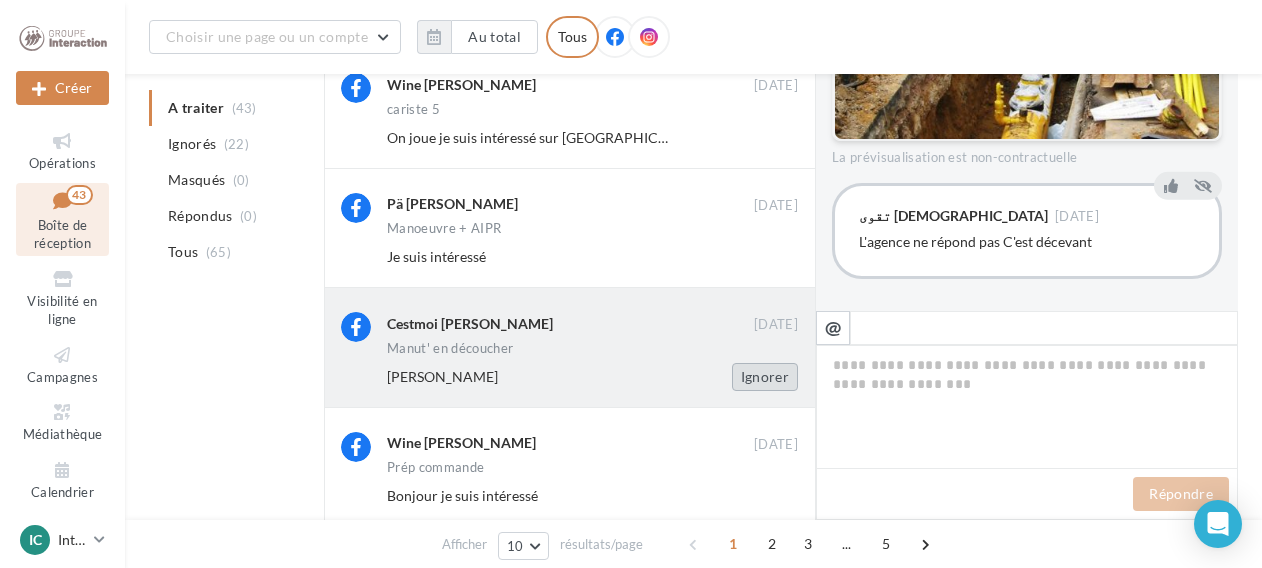 click on "Ignorer" at bounding box center [765, 377] 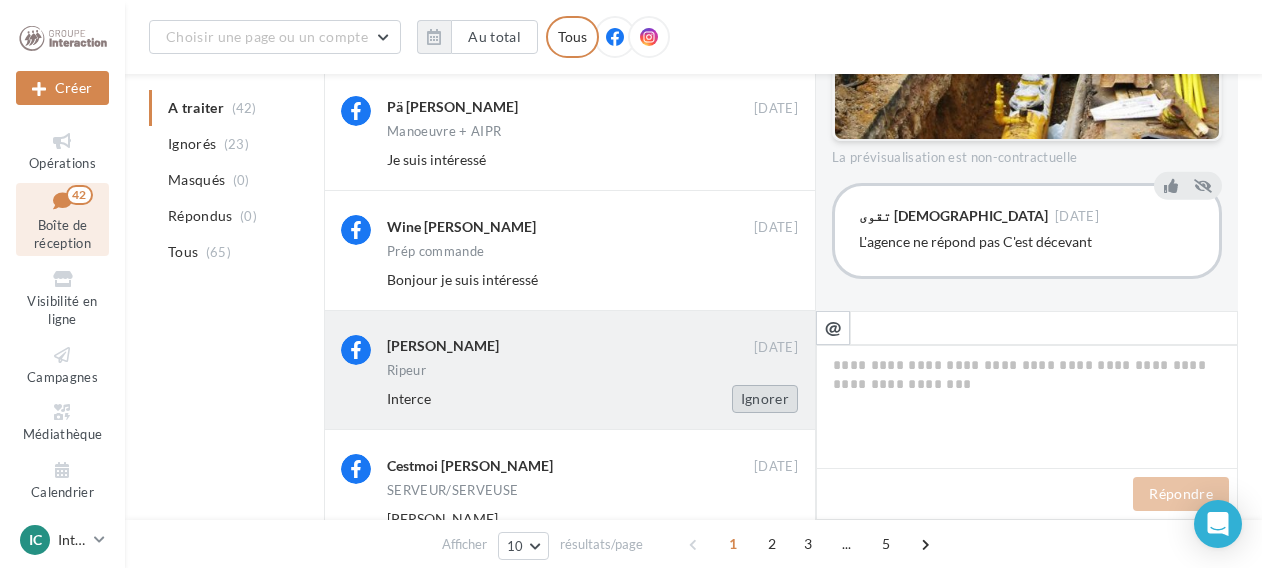 click on "Ignorer" at bounding box center (765, 399) 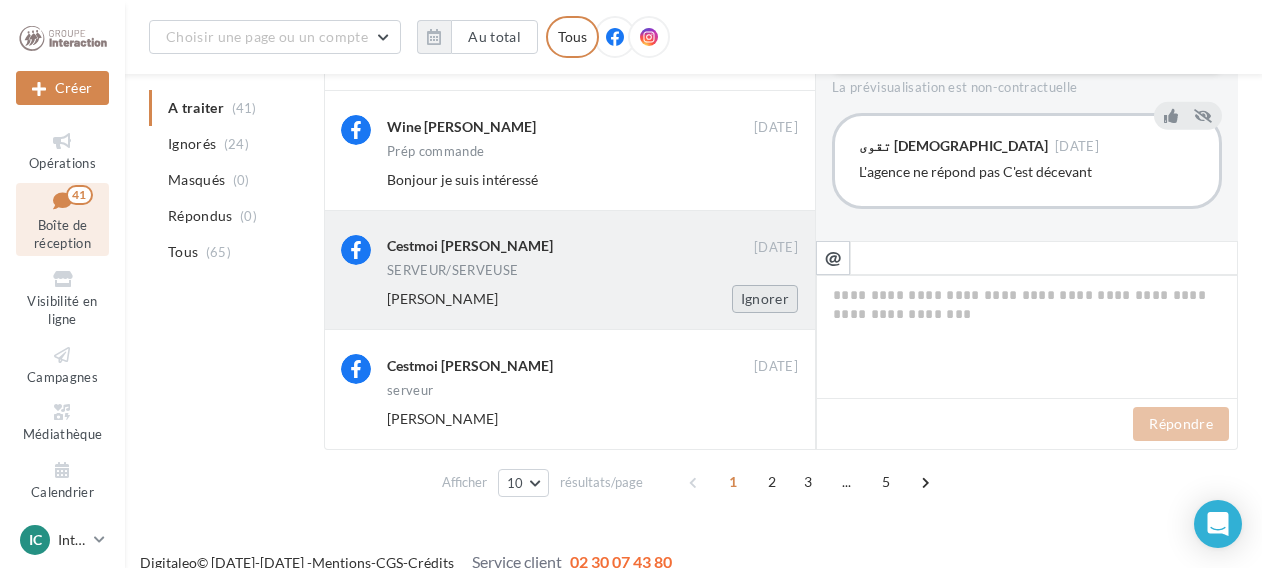 click on "Ignorer" at bounding box center [765, 299] 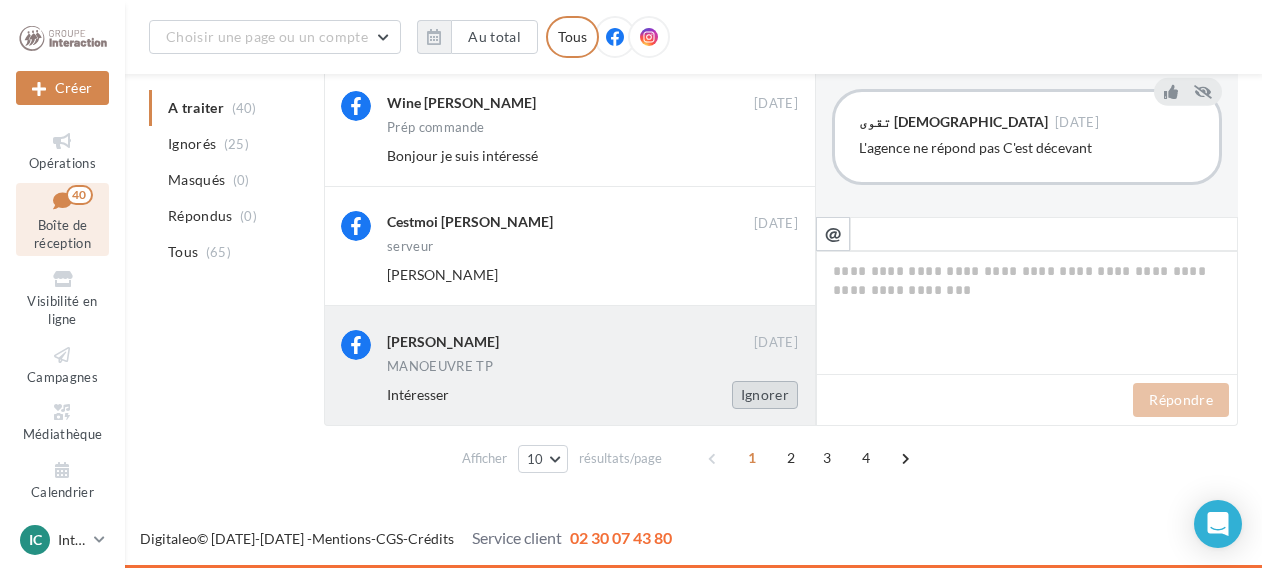 click on "Ignorer" at bounding box center [765, 395] 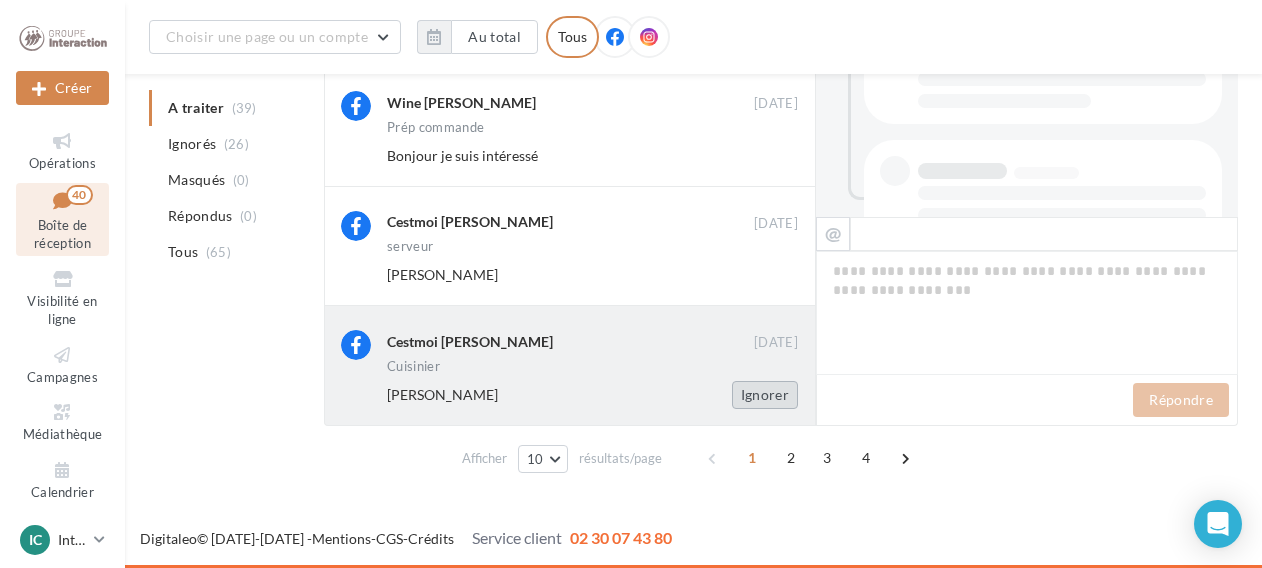 click on "Ignorer" at bounding box center (765, 395) 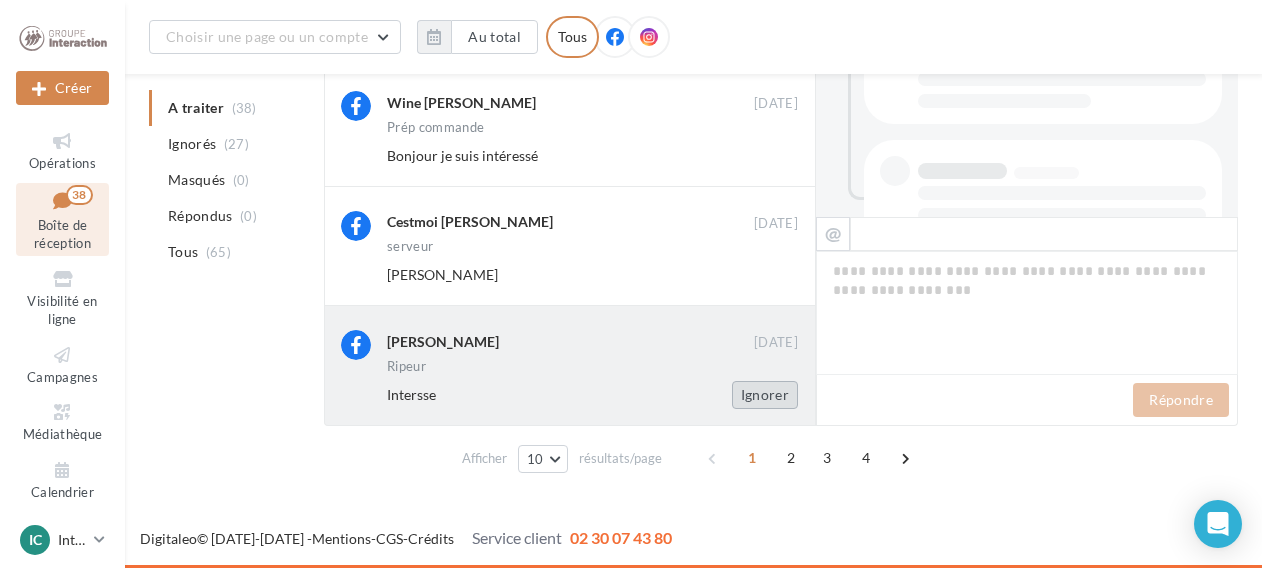click on "Ignorer" at bounding box center (765, 395) 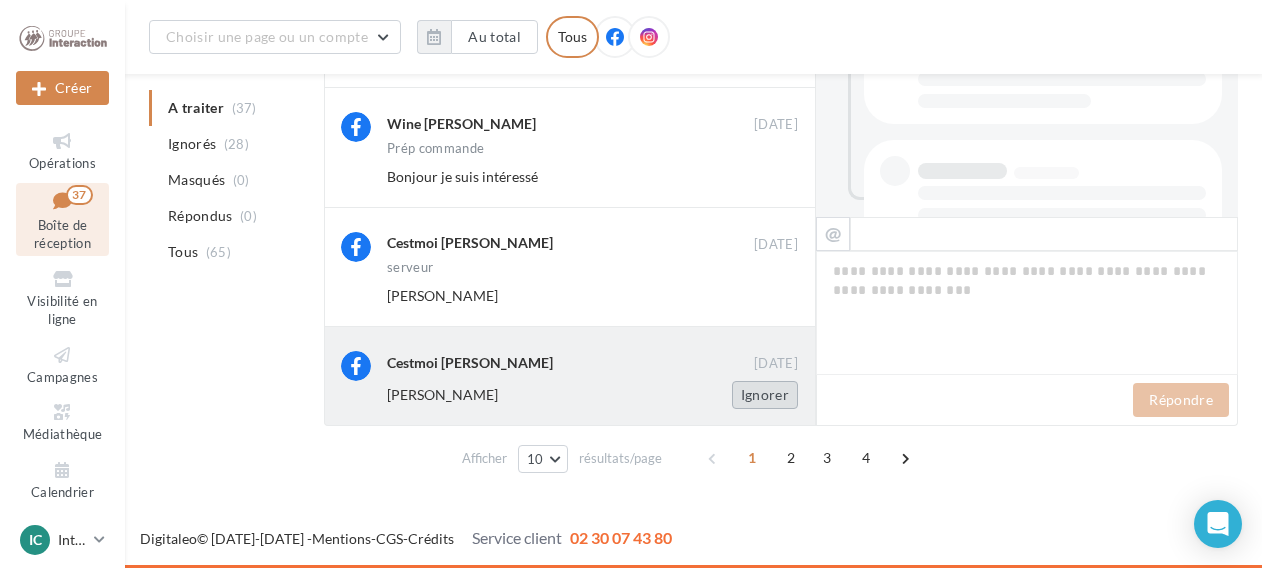 click on "Ignorer" at bounding box center (765, 395) 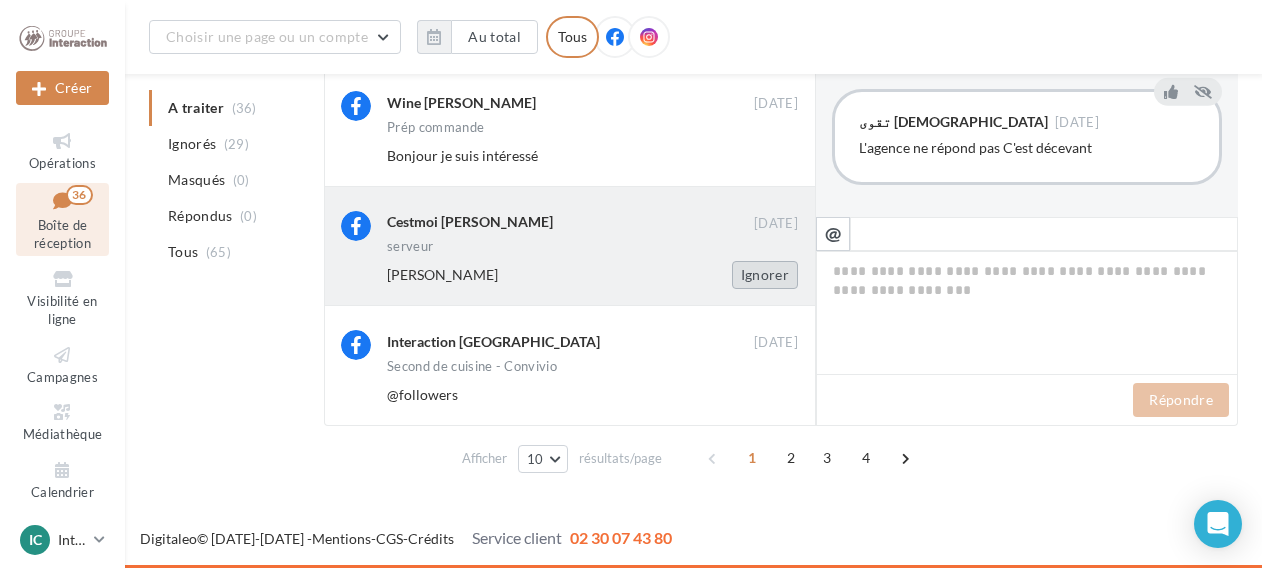 click on "Ignorer" at bounding box center [765, 275] 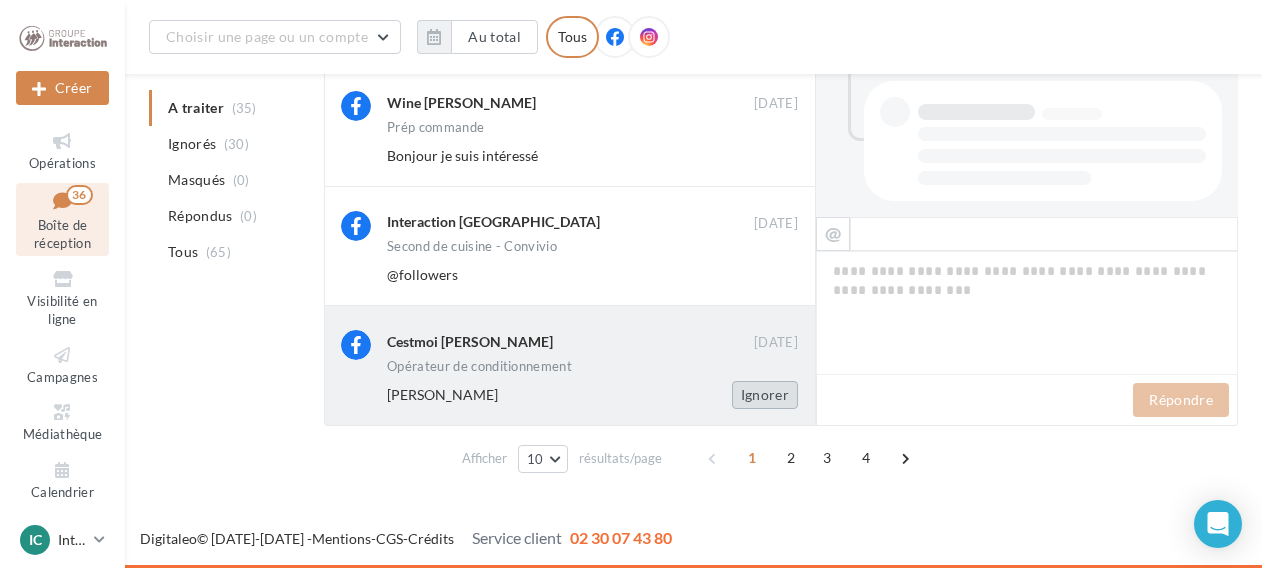 click on "Ignorer" at bounding box center [765, 395] 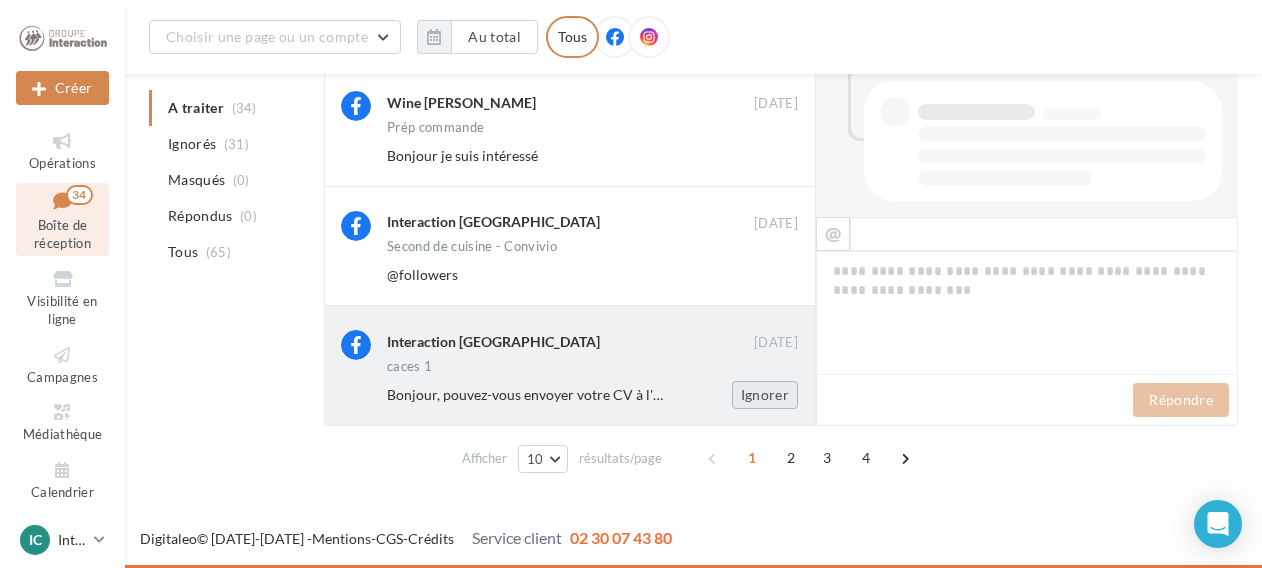 click on "Ignorer" at bounding box center (765, 395) 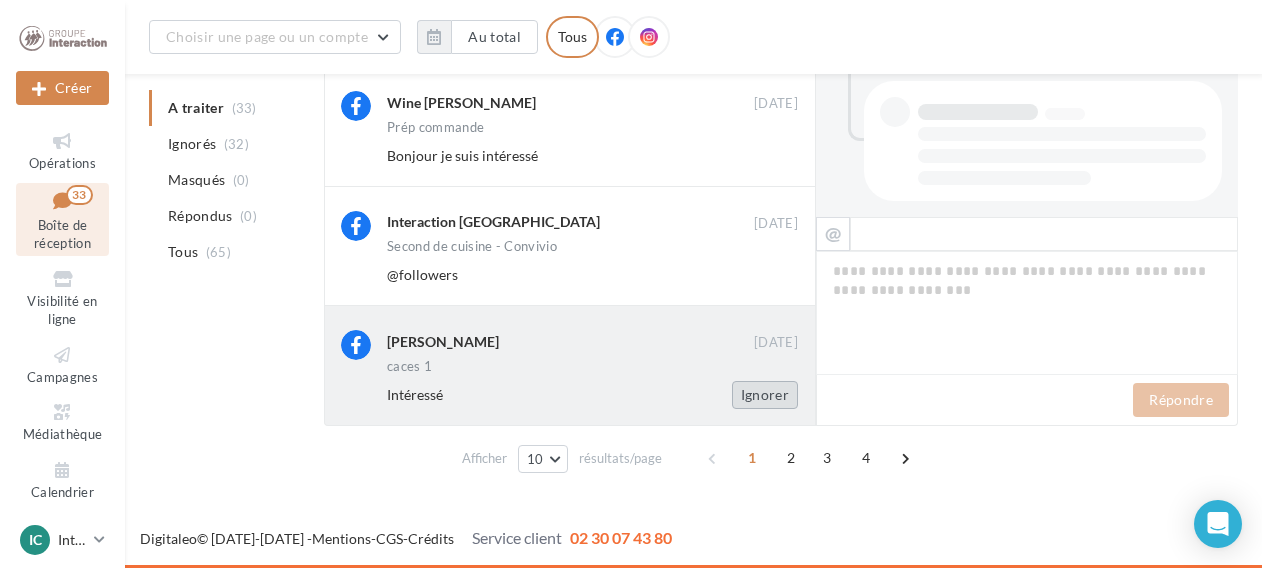 click on "Ignorer" at bounding box center [765, 395] 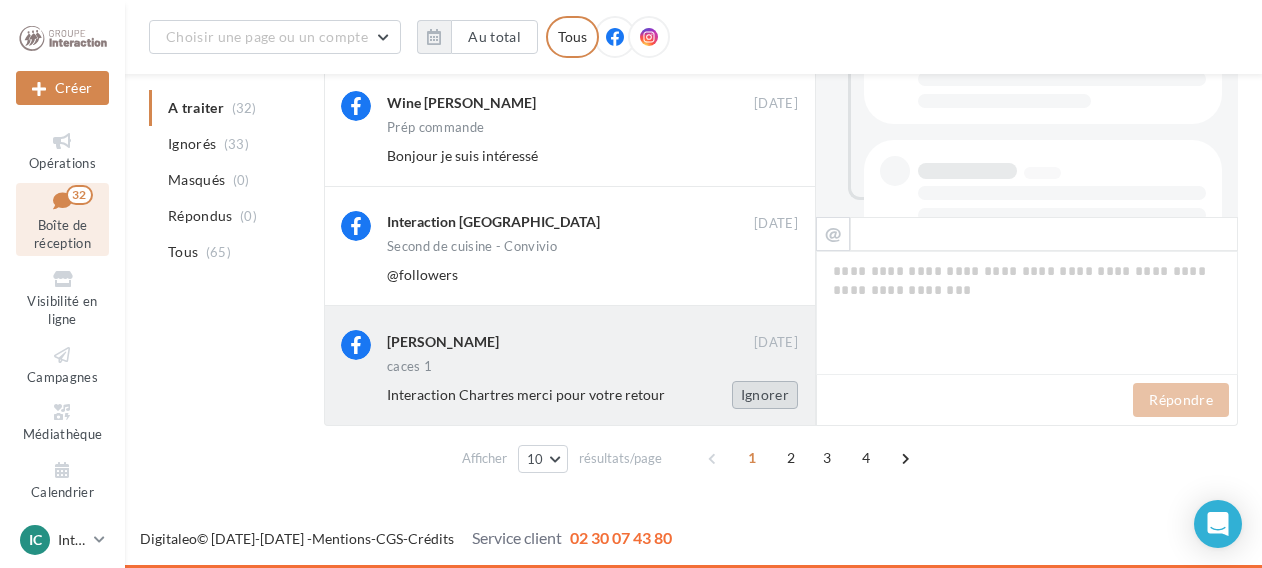 click on "Ignorer" at bounding box center [765, 395] 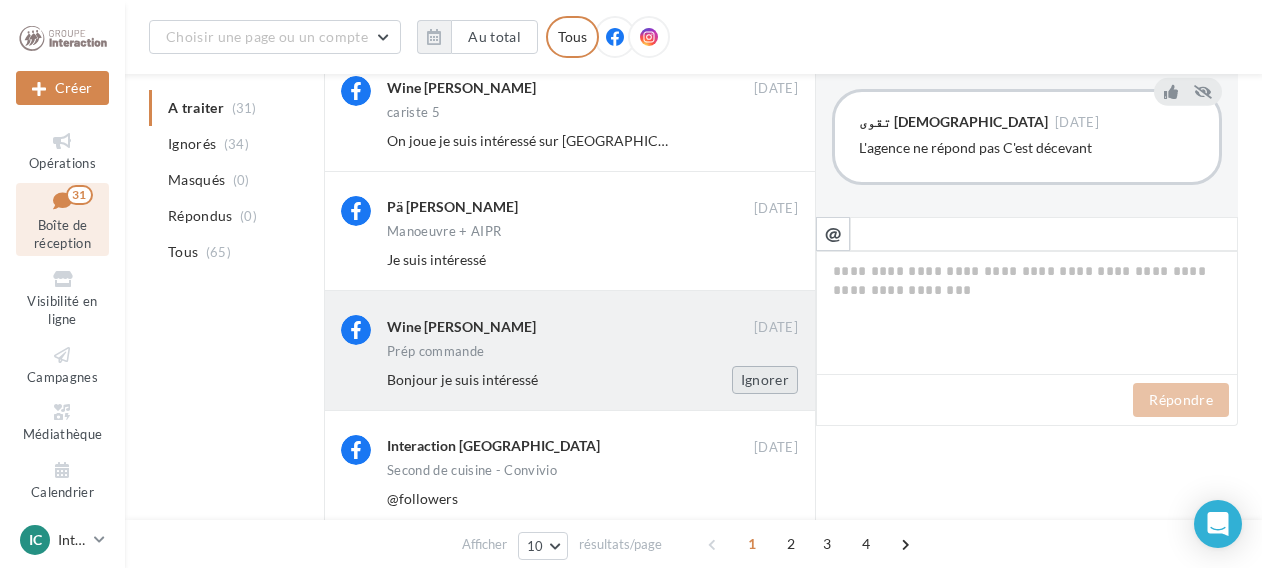 click on "Ignorer" at bounding box center (765, 380) 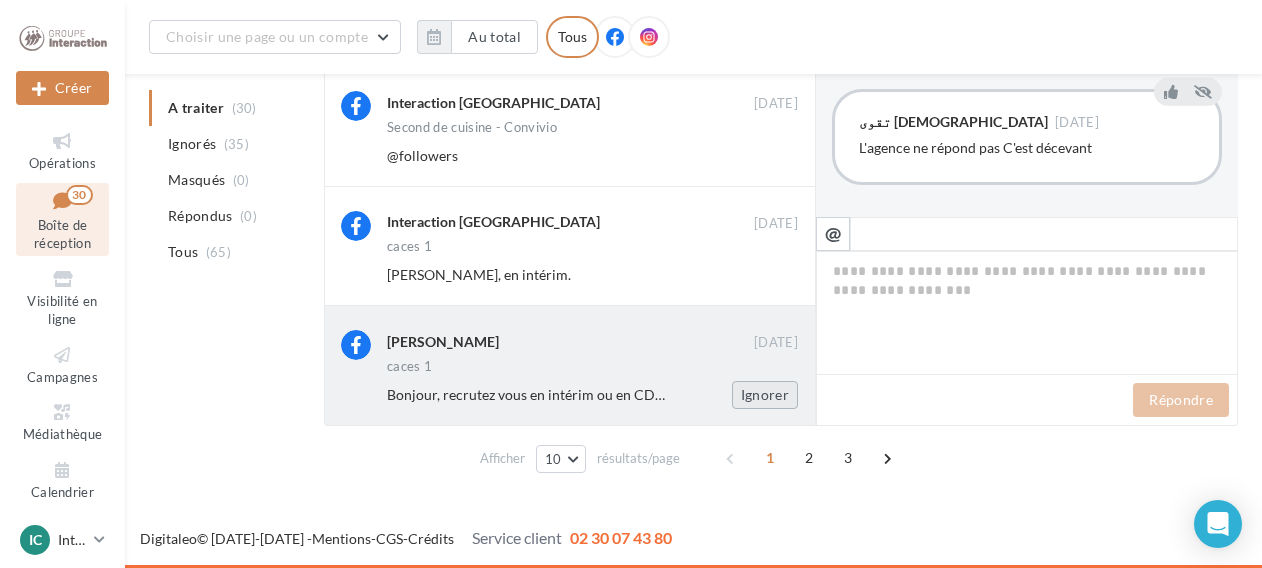 click on "Ignorer" at bounding box center [765, 395] 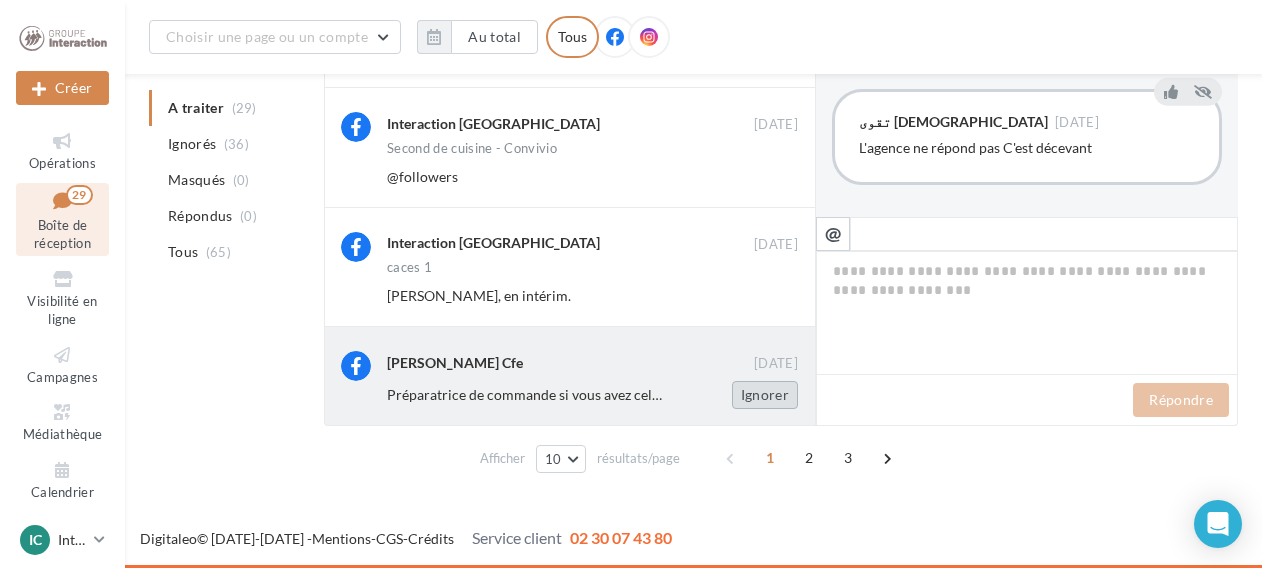 click on "Ignorer" at bounding box center (765, 395) 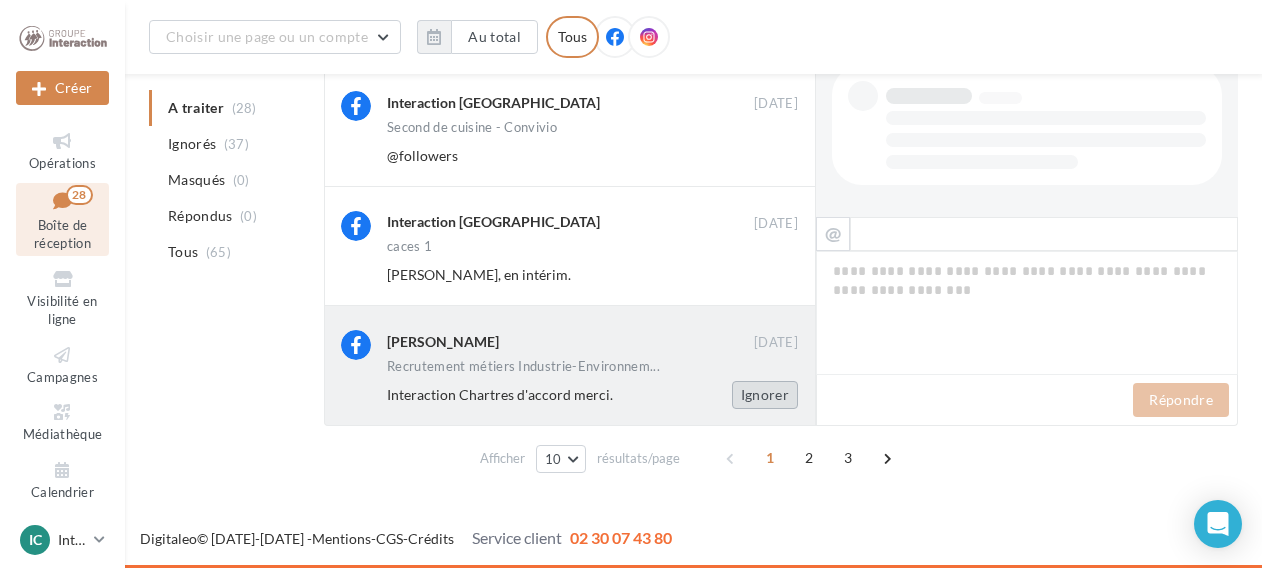 click on "Ignorer" at bounding box center [765, 395] 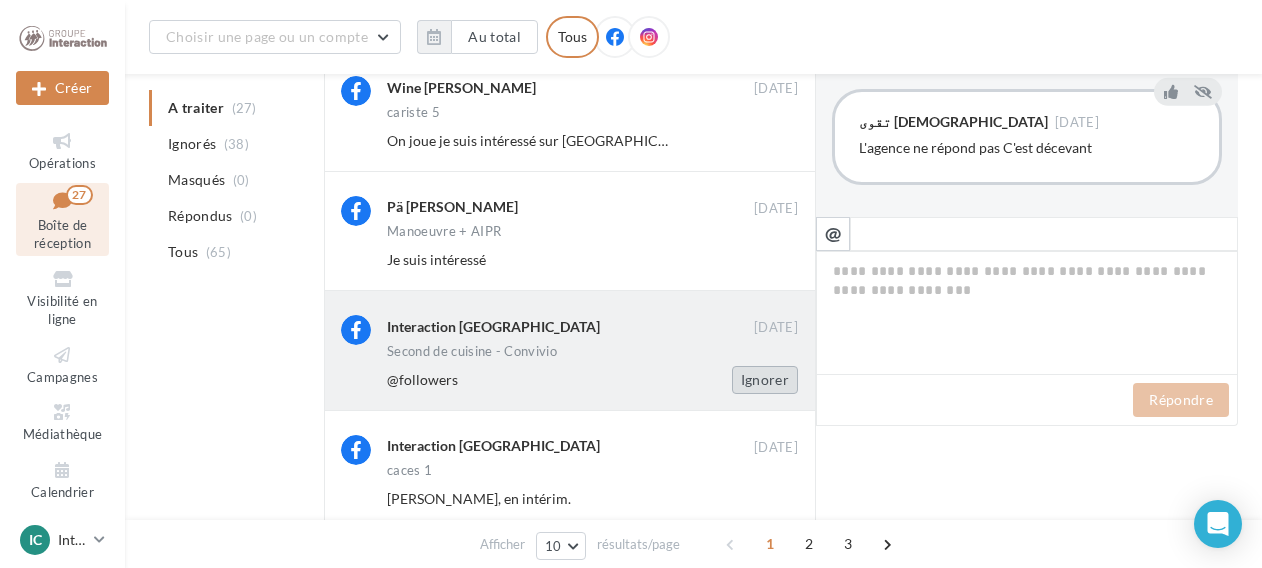 click on "Ignorer" at bounding box center [765, 380] 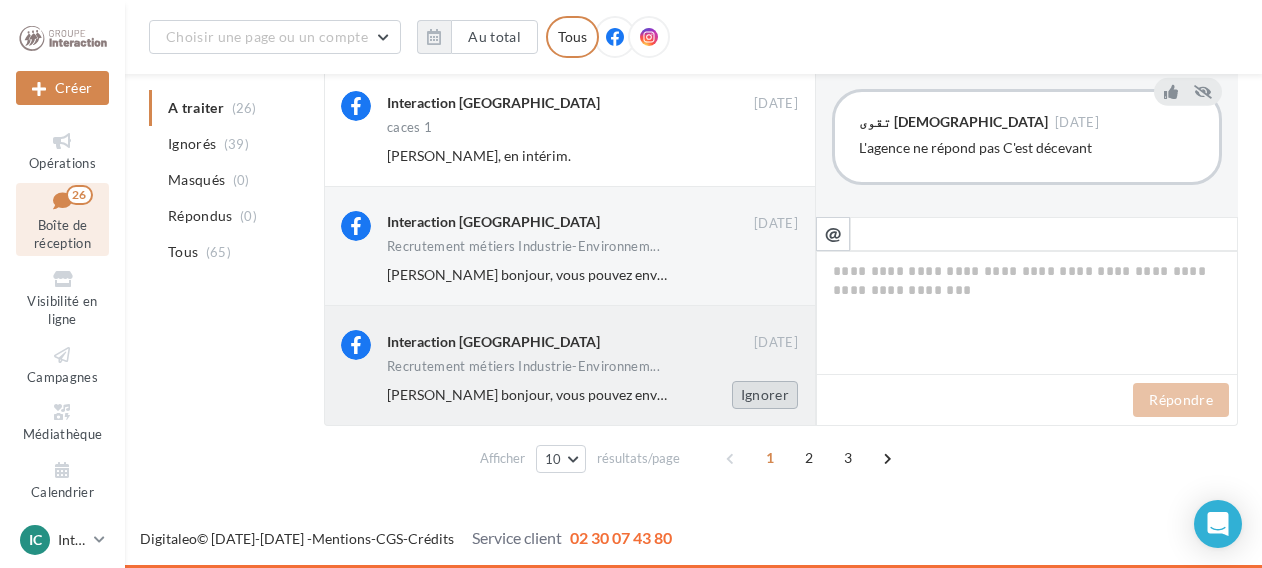 click on "Ignorer" at bounding box center (765, 395) 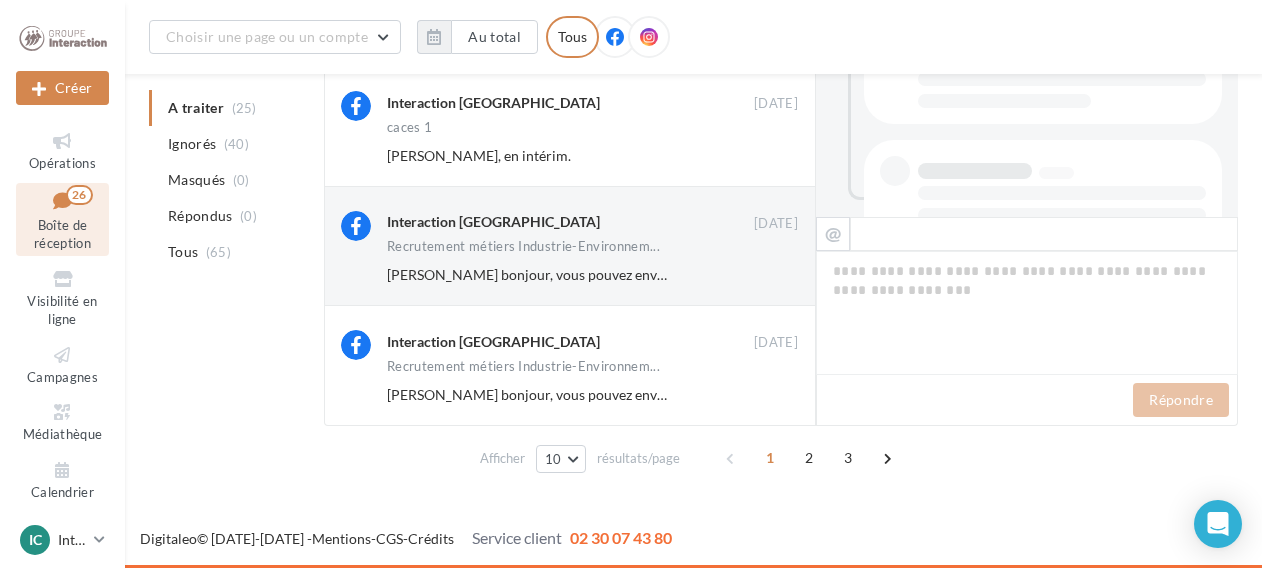 click on "Ignorer" at bounding box center (765, 395) 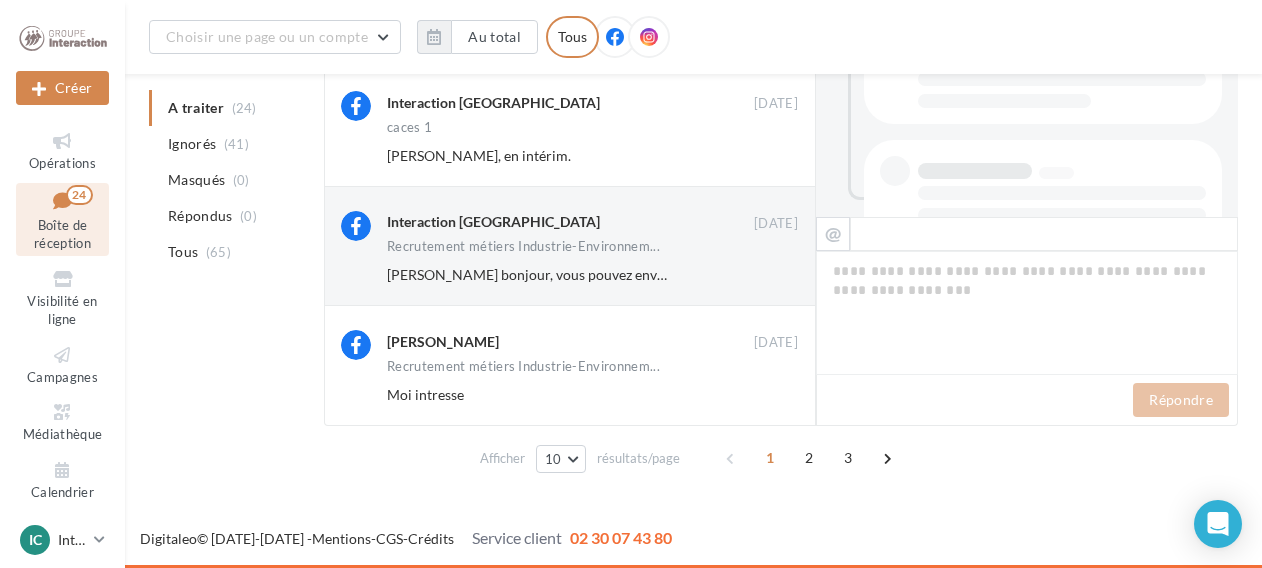 click on "Ignorer" at bounding box center (765, 395) 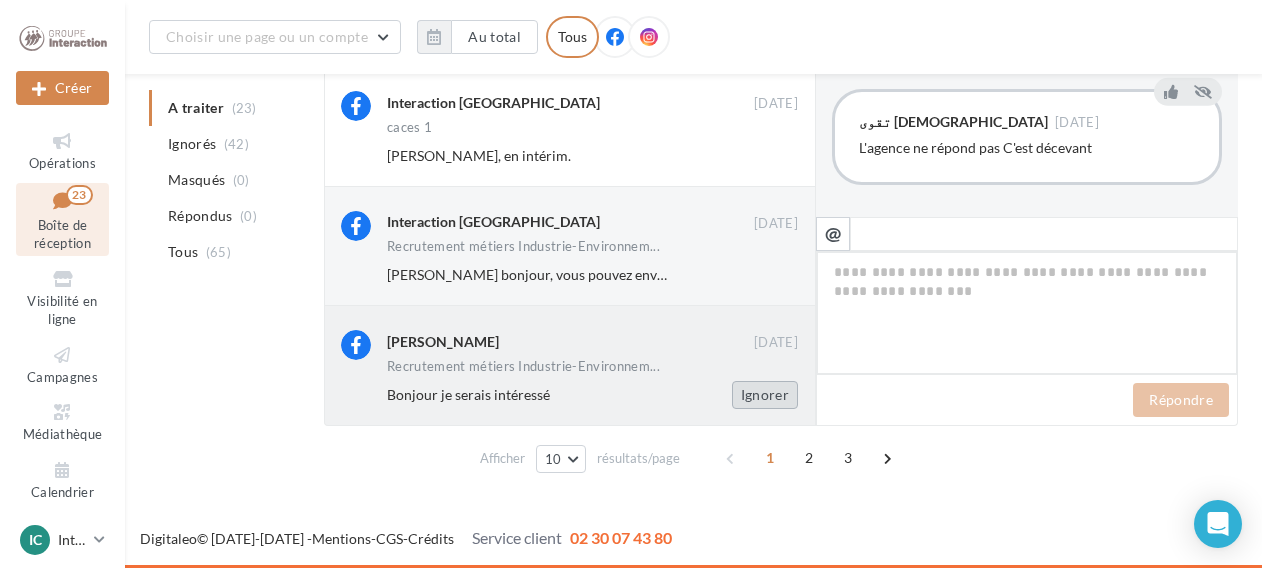 click on "Ignorer" at bounding box center [765, 395] 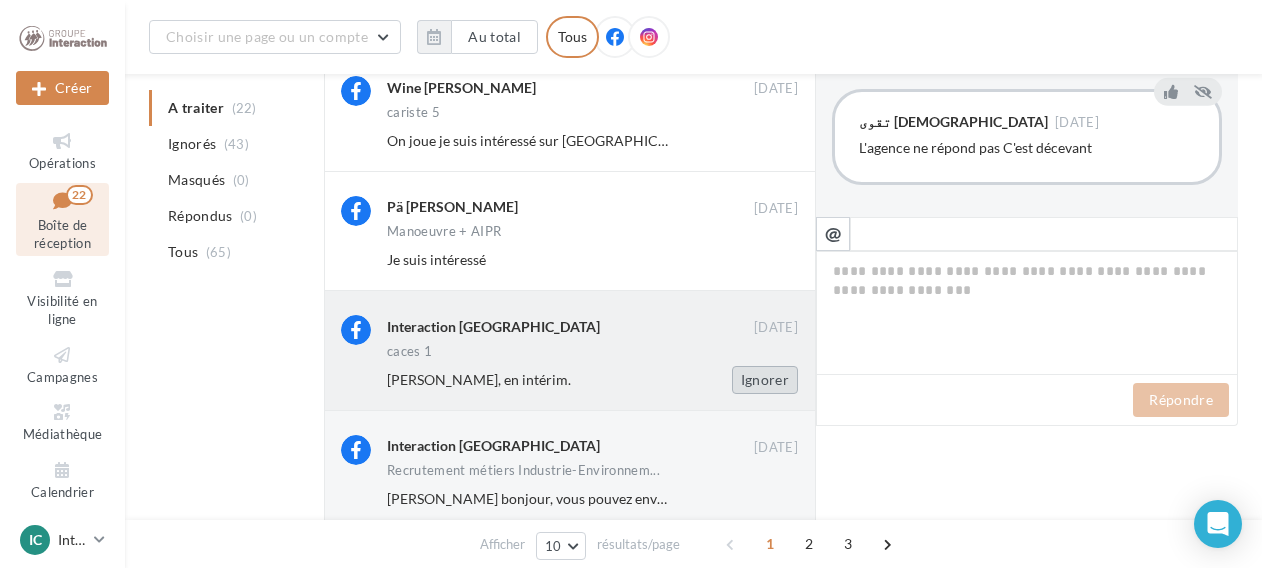 click on "Ignorer" at bounding box center [765, 380] 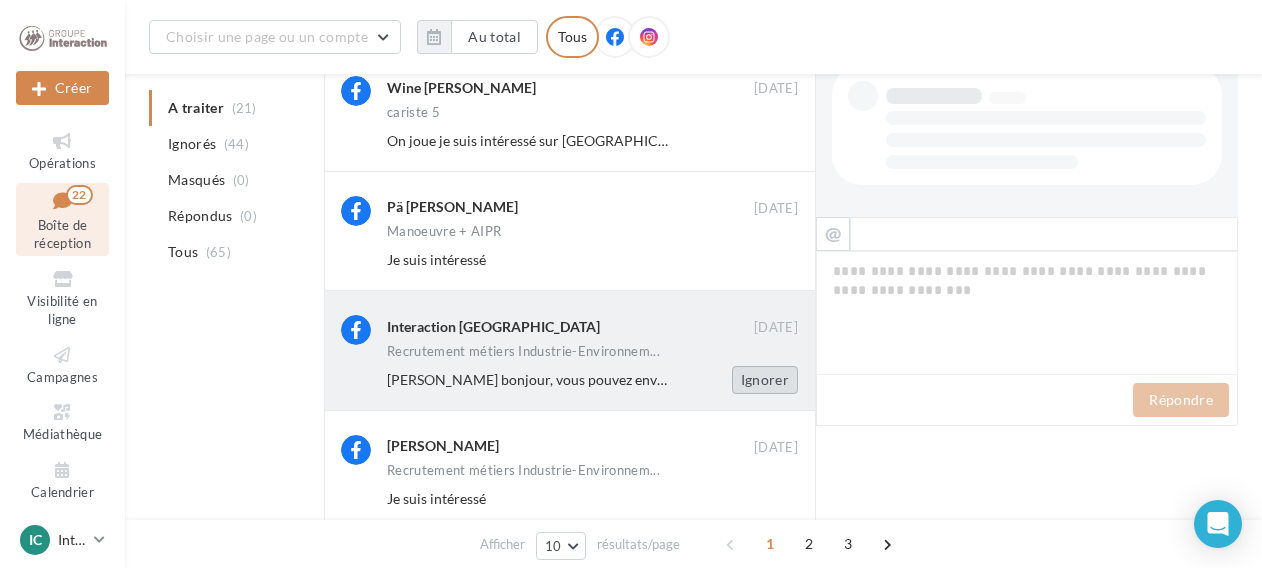 click on "Ignorer" at bounding box center (765, 380) 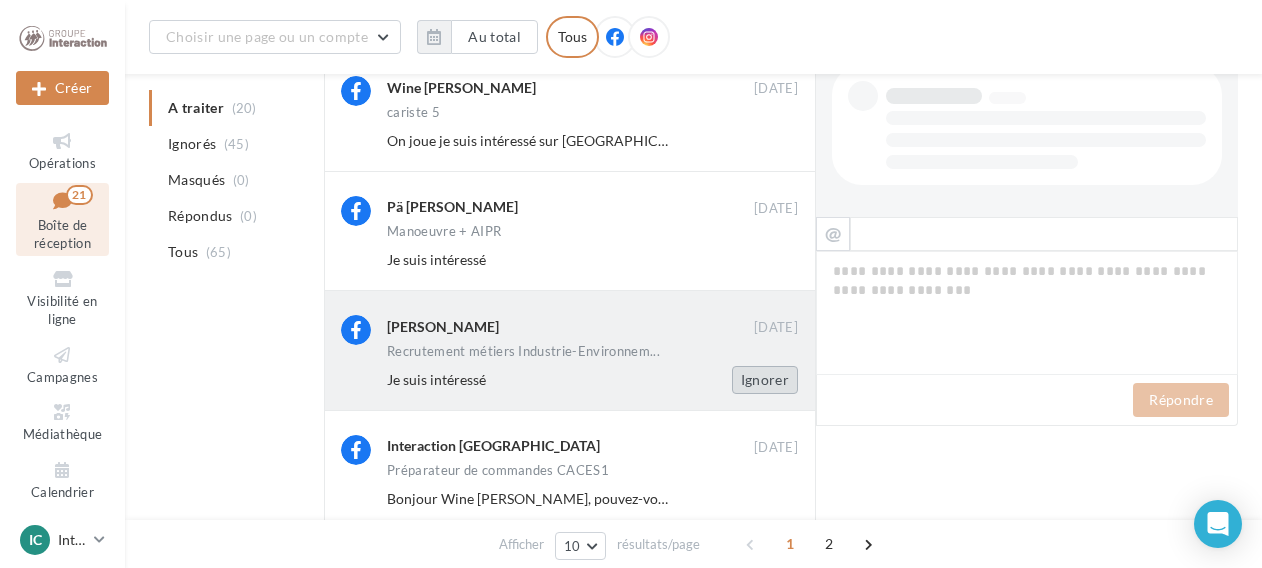 click on "Ignorer" at bounding box center (765, 380) 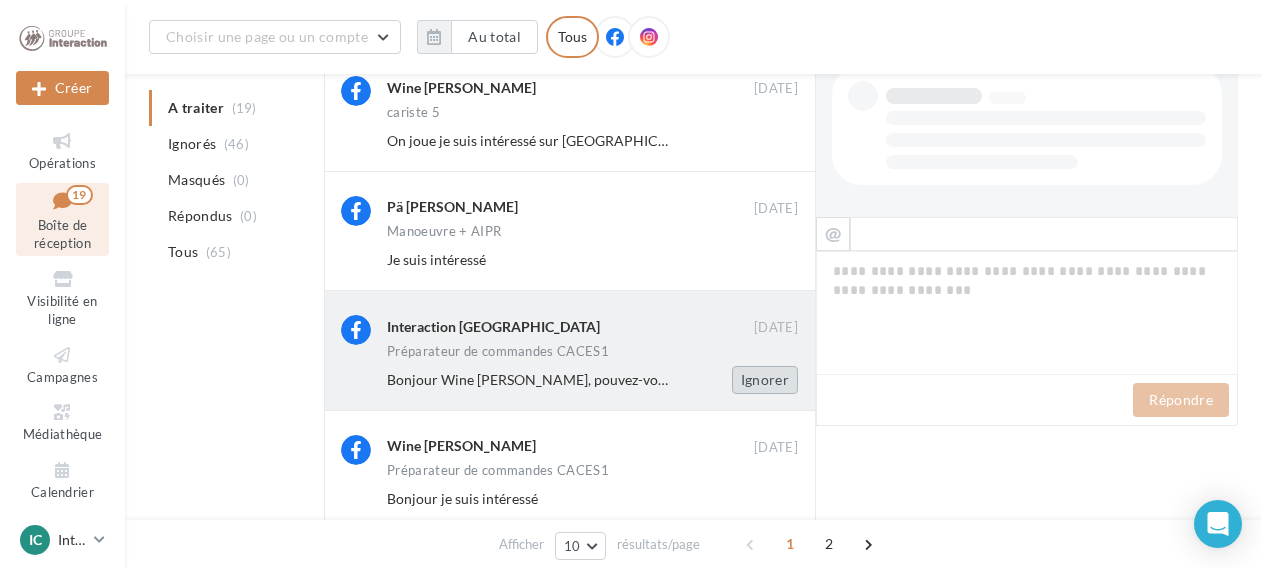 click on "Ignorer" at bounding box center (765, 380) 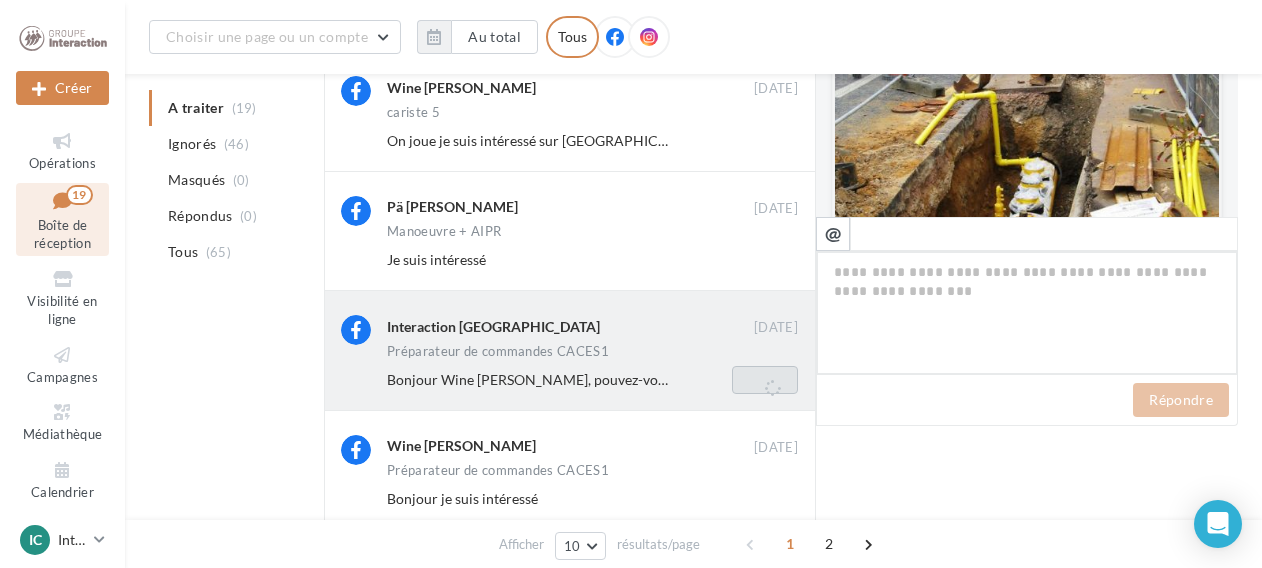 scroll, scrollTop: 524, scrollLeft: 0, axis: vertical 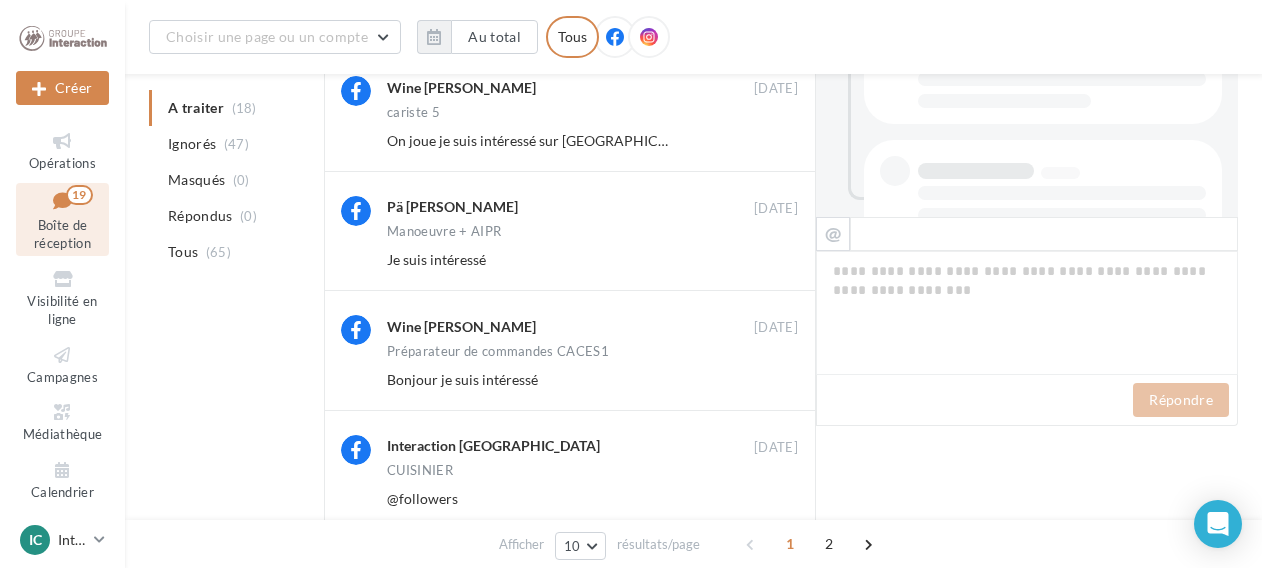 click on "Ignorer" at bounding box center (765, 380) 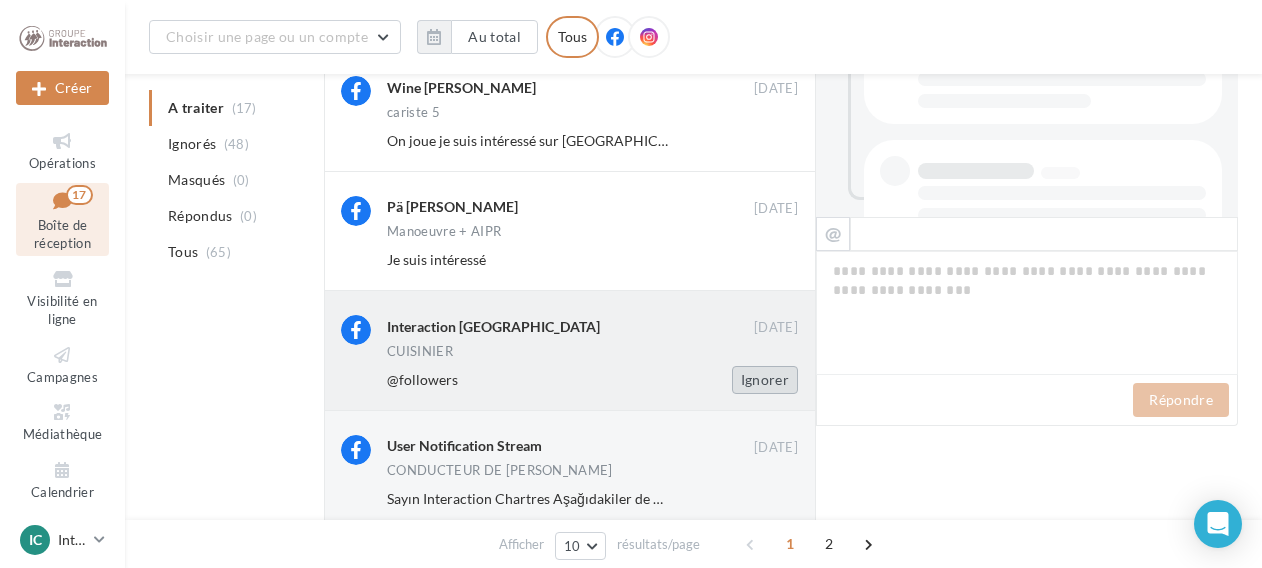 click on "Ignorer" at bounding box center (765, 380) 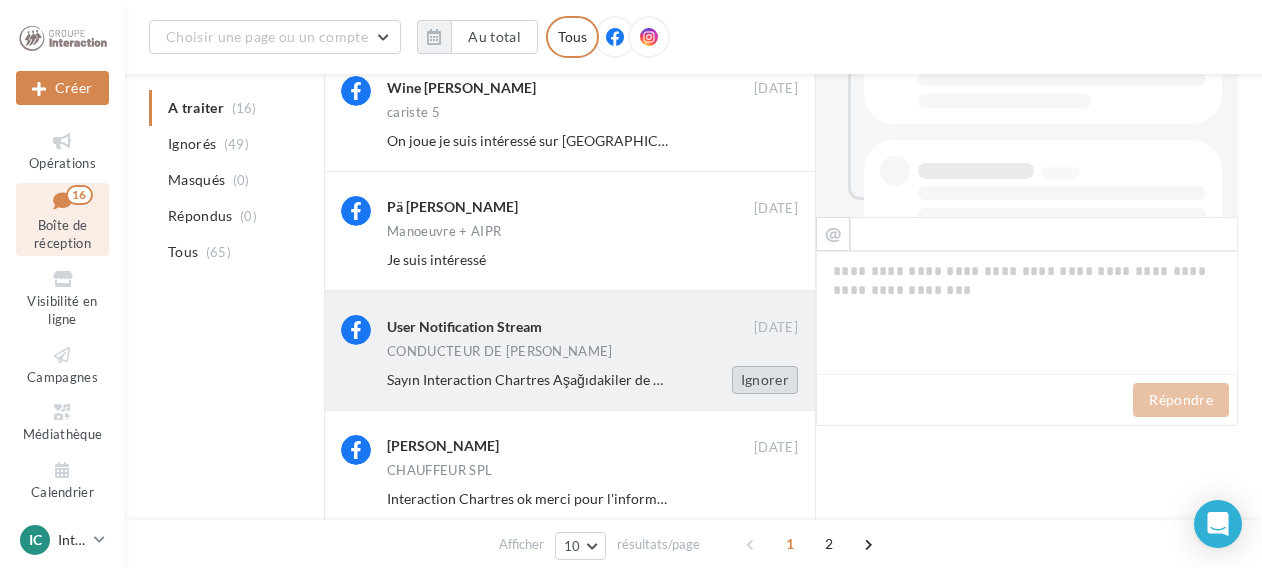click on "Ignorer" at bounding box center (765, 380) 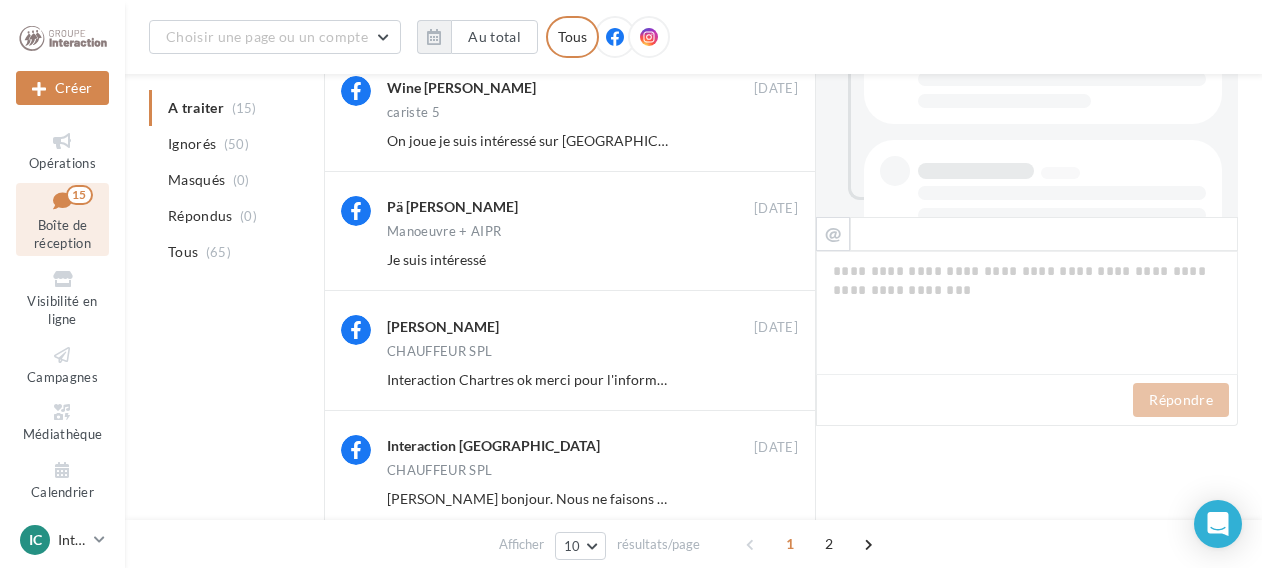 click on "Ignorer" at bounding box center (765, 380) 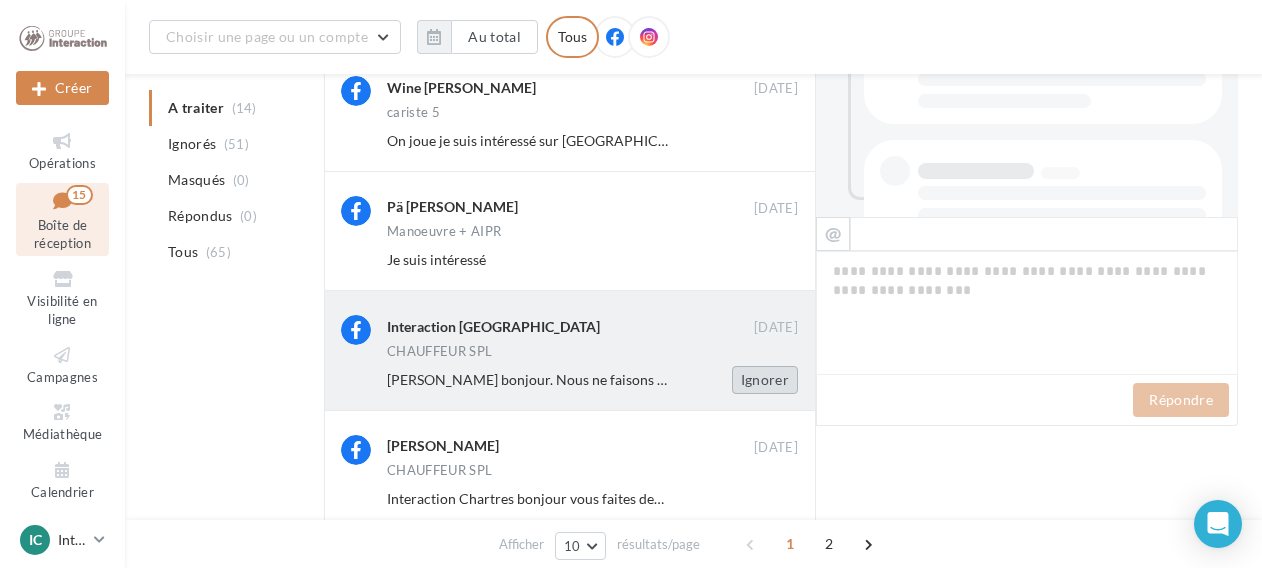 click on "Ignorer" at bounding box center (765, 380) 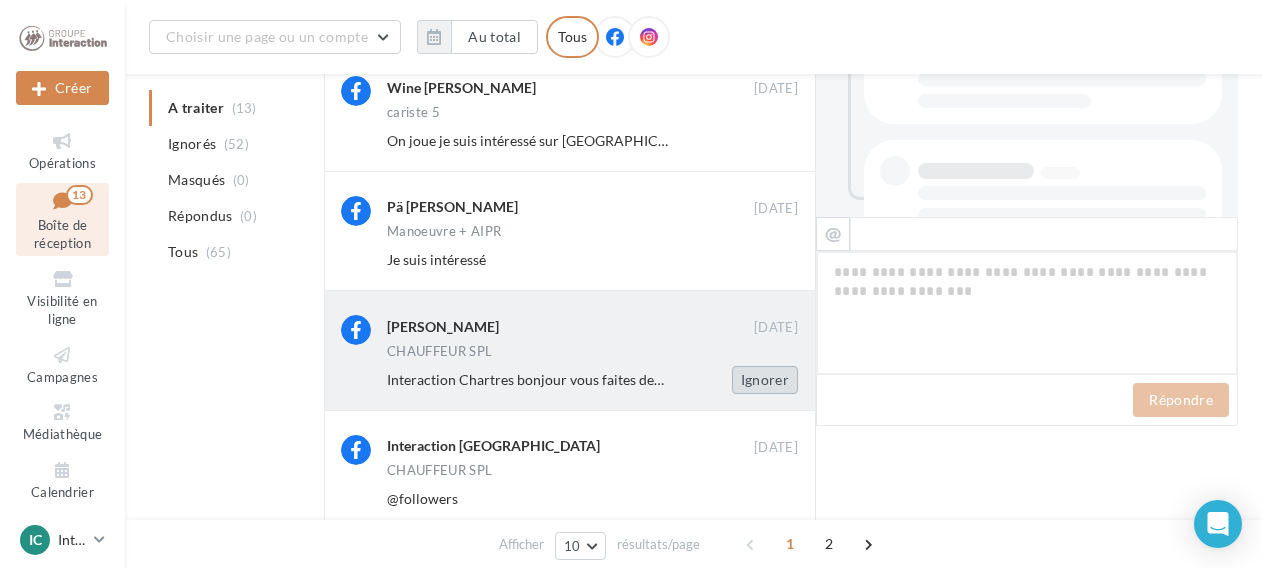 click on "Ignorer" at bounding box center [765, 380] 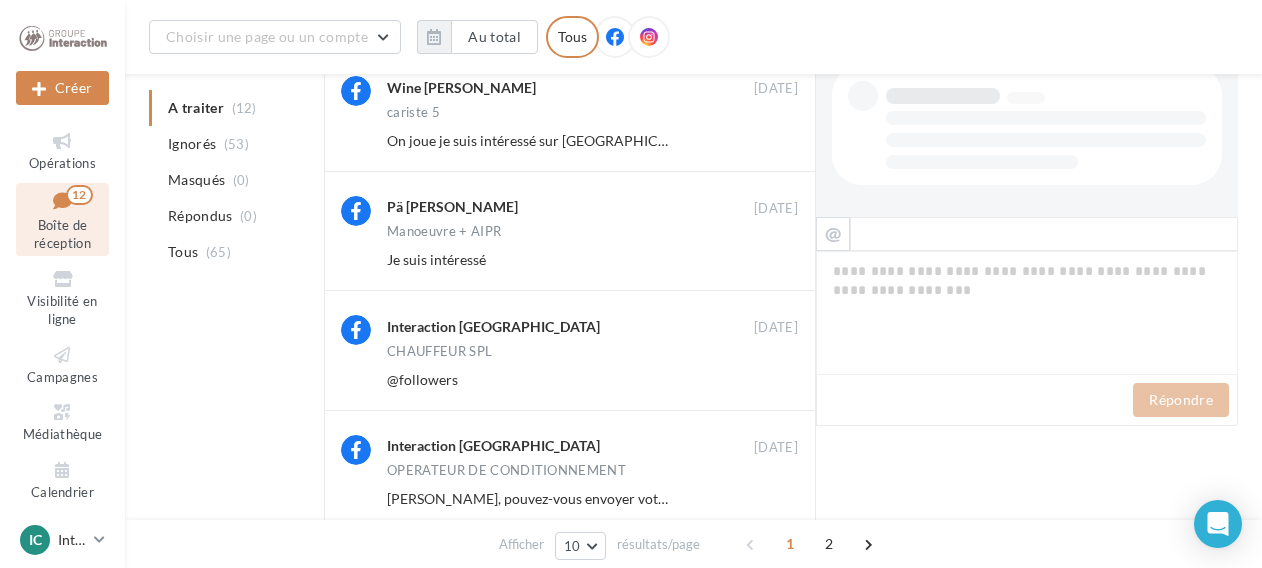 scroll, scrollTop: 524, scrollLeft: 0, axis: vertical 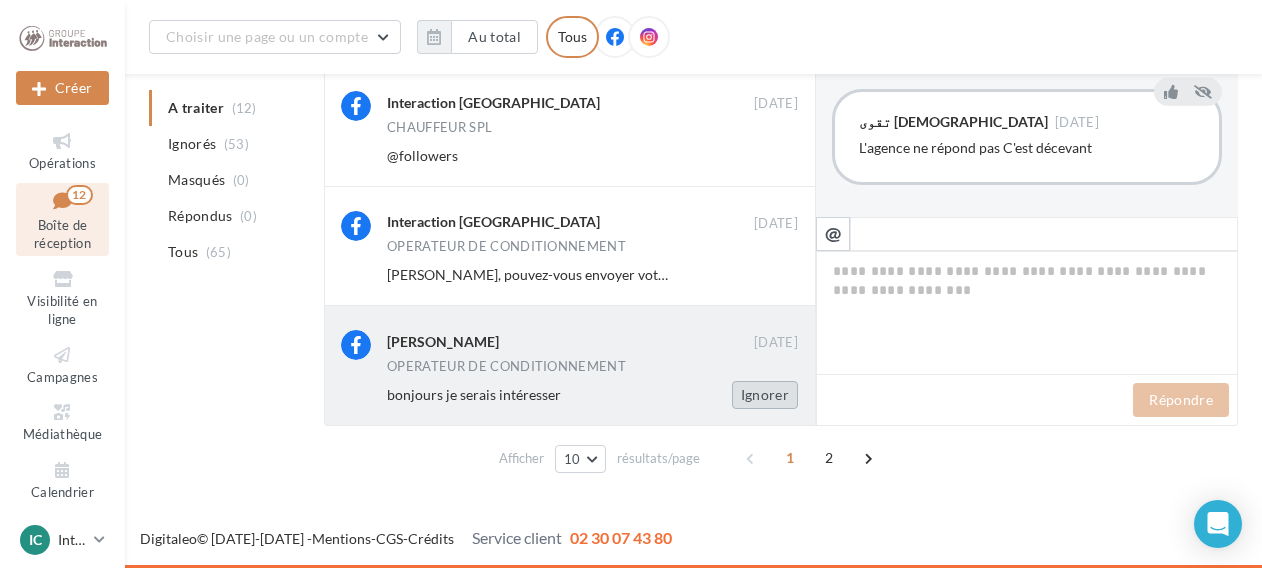 click on "Ignorer" at bounding box center [765, 395] 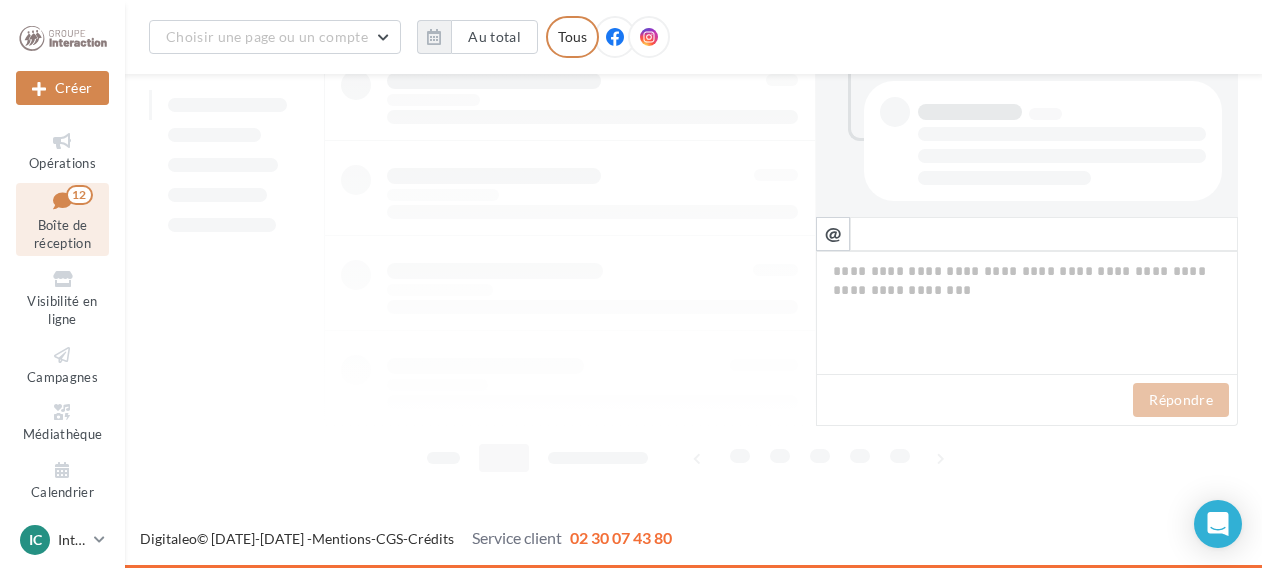 scroll, scrollTop: 759, scrollLeft: 0, axis: vertical 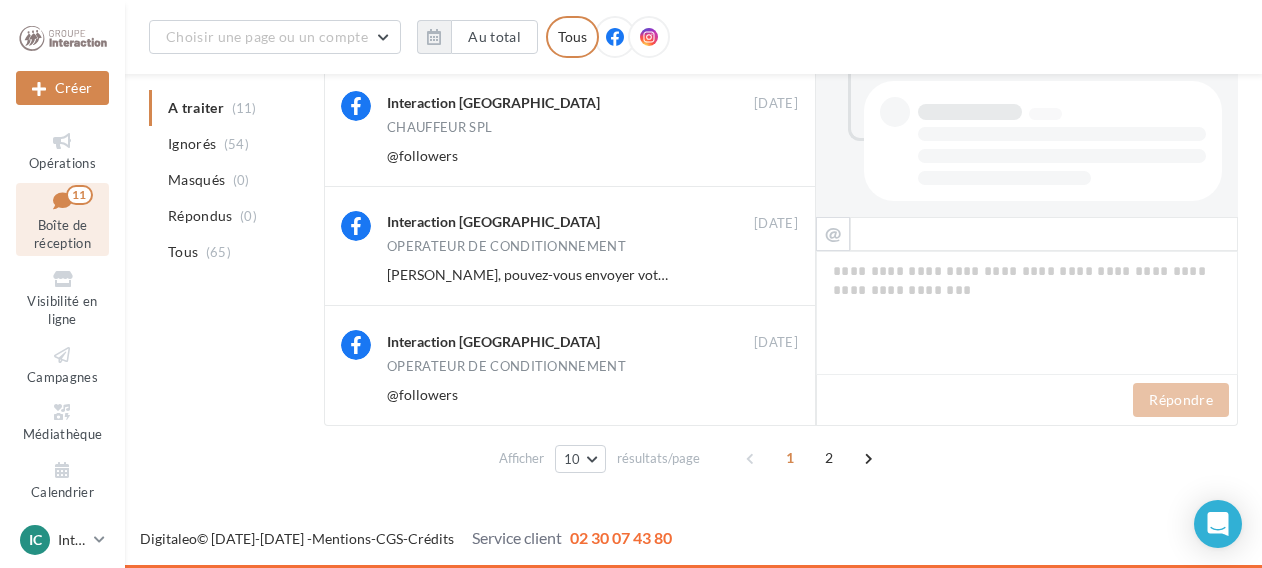 click on "Ignorer" at bounding box center [765, 395] 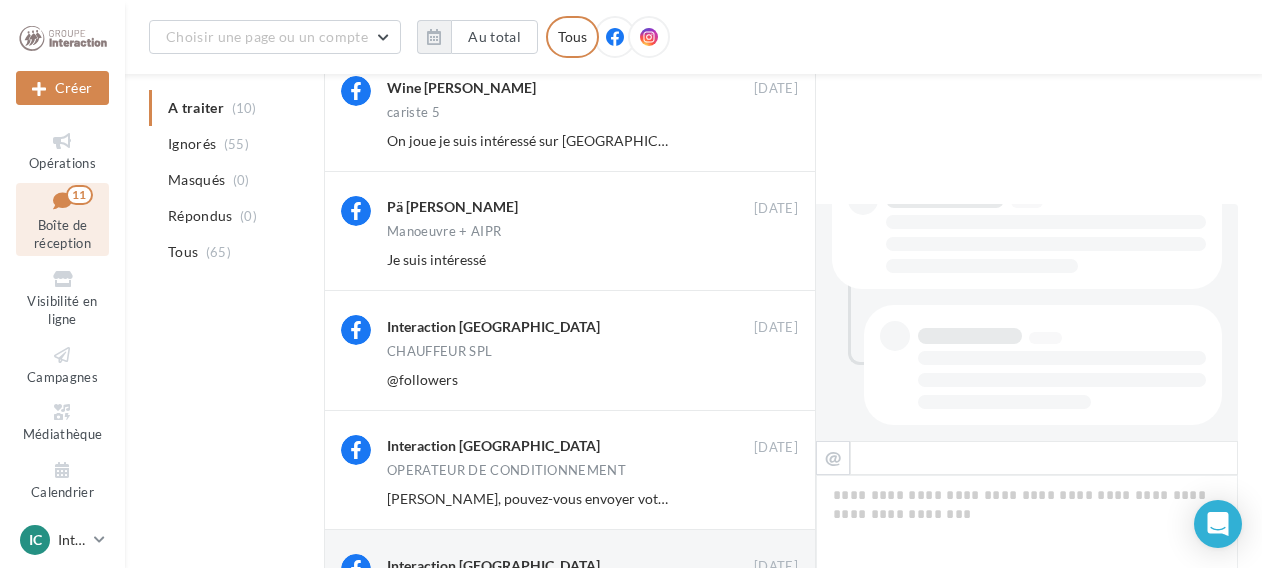 scroll, scrollTop: 983, scrollLeft: 0, axis: vertical 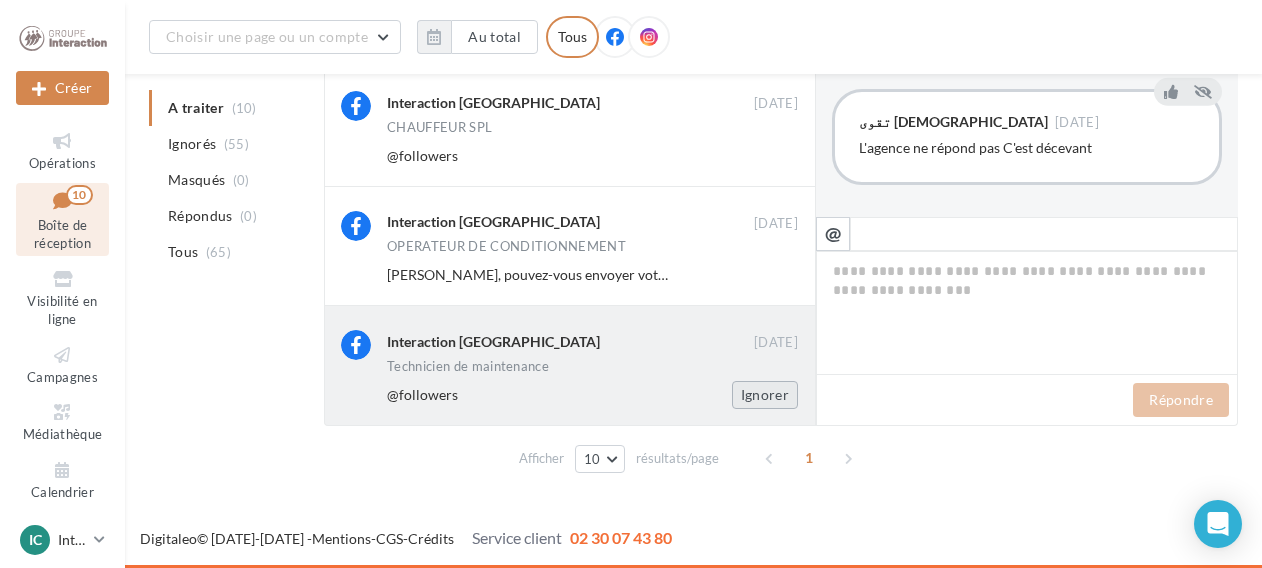 click on "Ignorer" at bounding box center (765, 395) 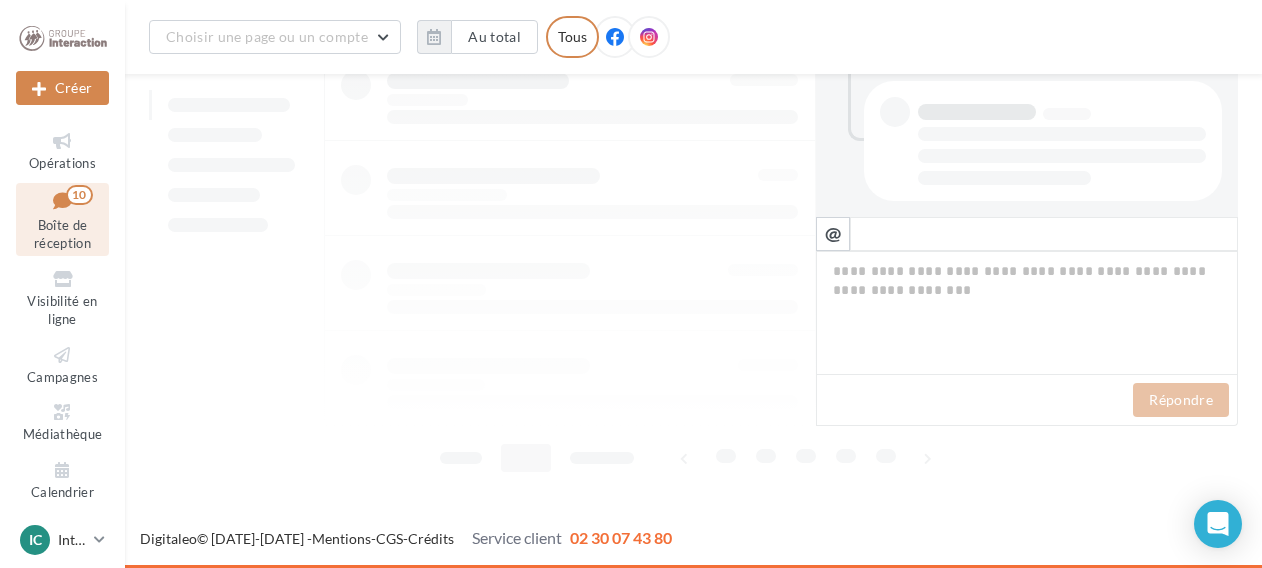 scroll, scrollTop: 759, scrollLeft: 0, axis: vertical 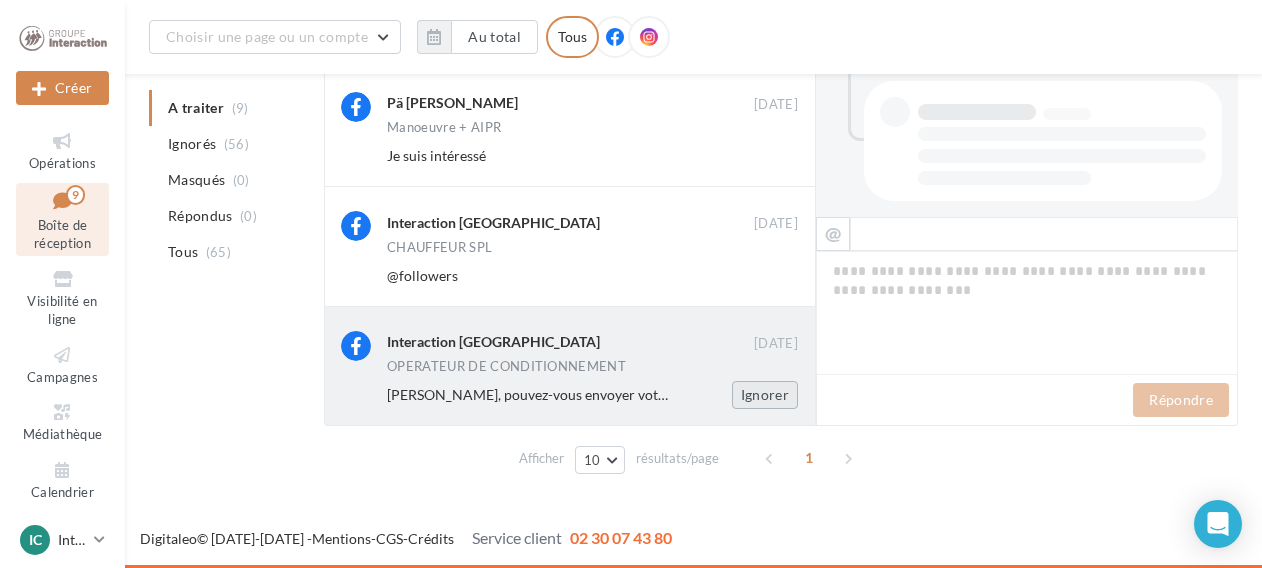 drag, startPoint x: 770, startPoint y: 388, endPoint x: 789, endPoint y: 395, distance: 20.248457 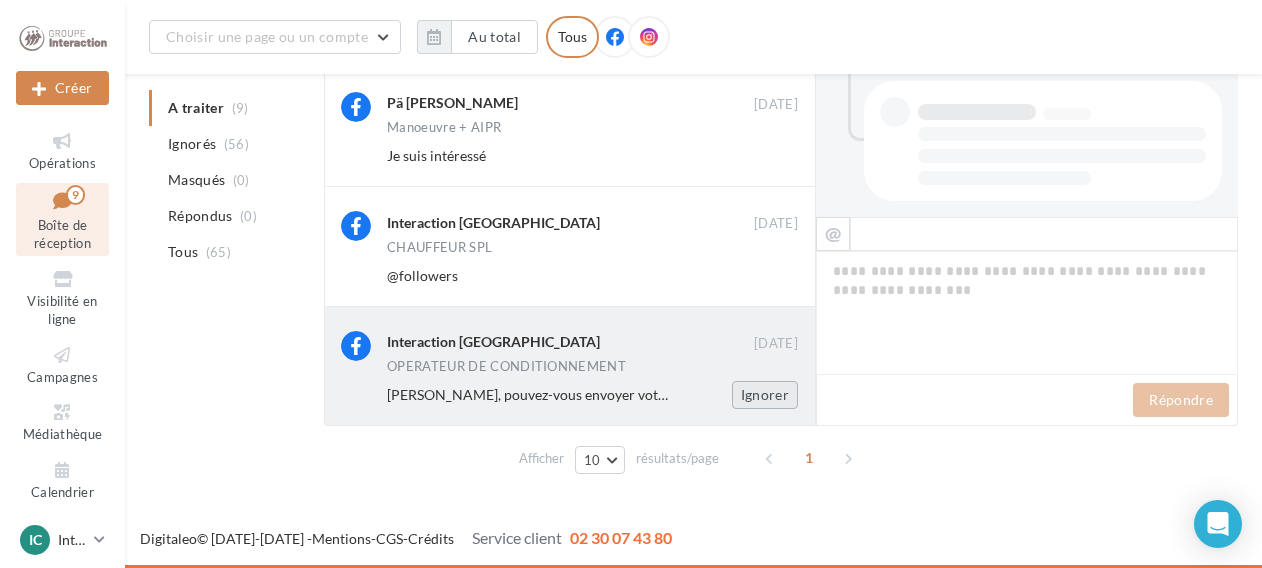 click on "Ignorer" at bounding box center (765, 395) 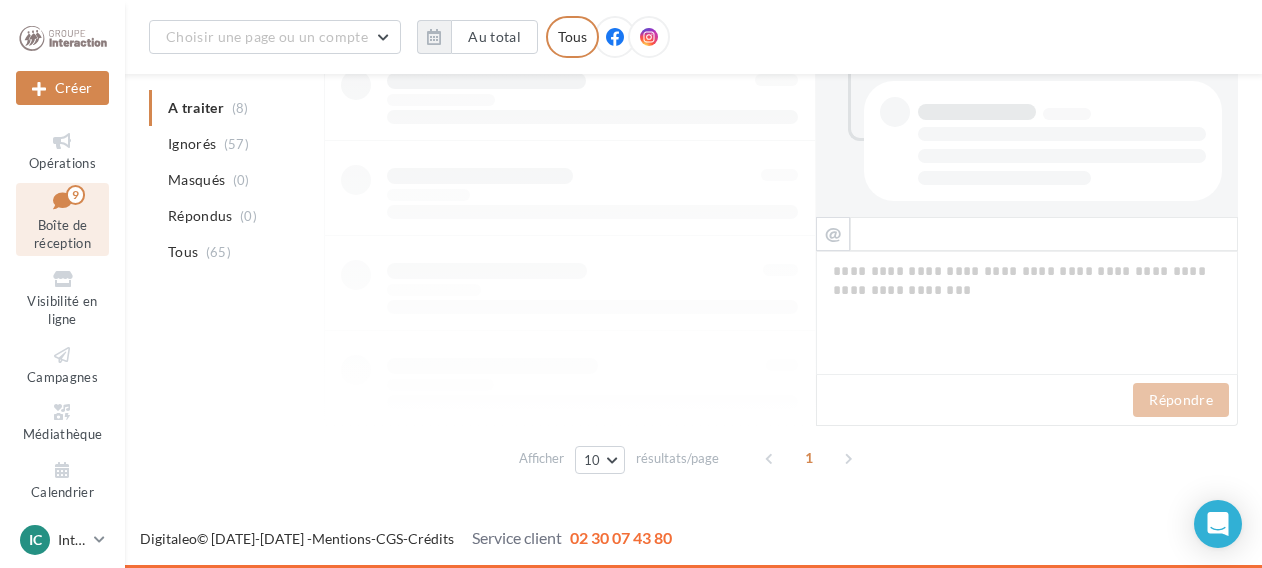 scroll, scrollTop: 744, scrollLeft: 0, axis: vertical 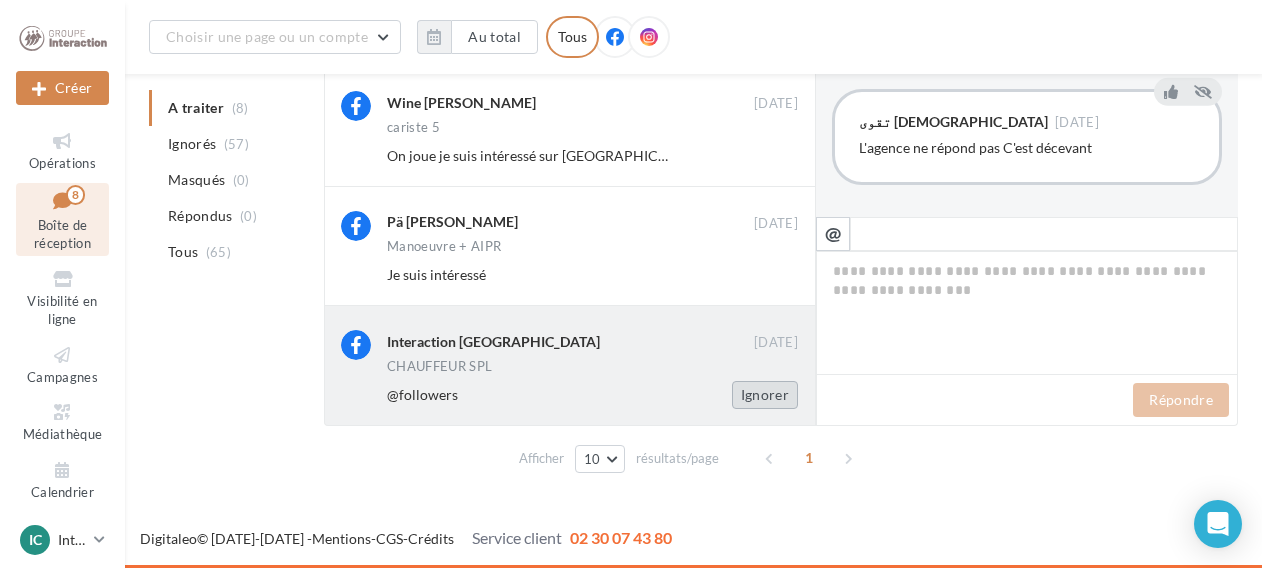 click on "Ignorer" at bounding box center [765, 395] 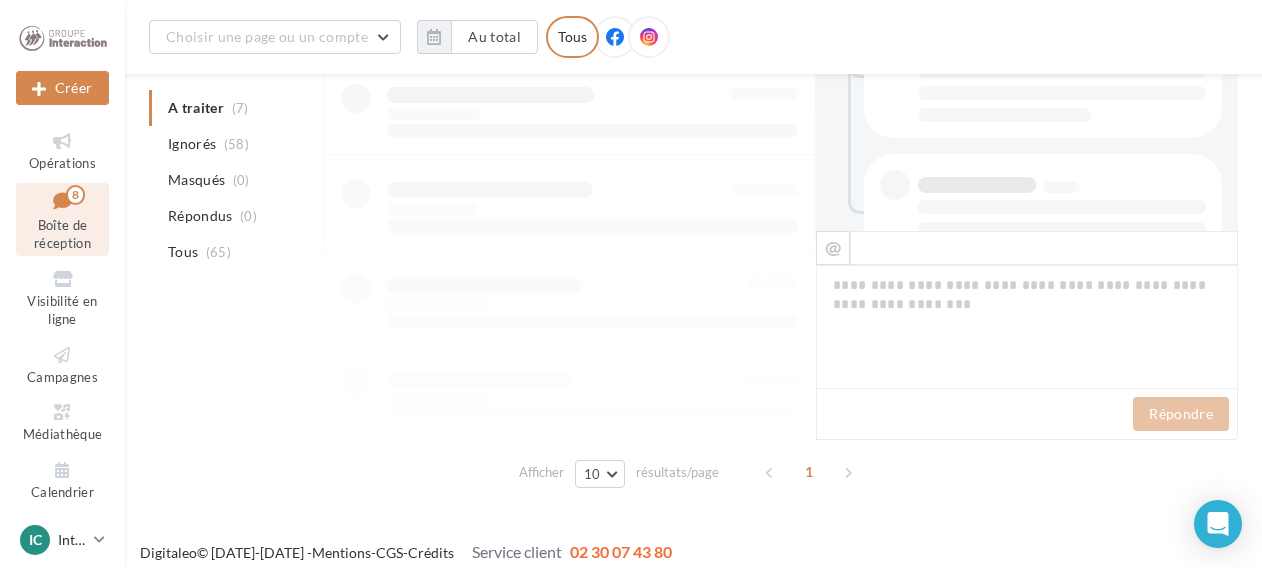 scroll, scrollTop: 624, scrollLeft: 0, axis: vertical 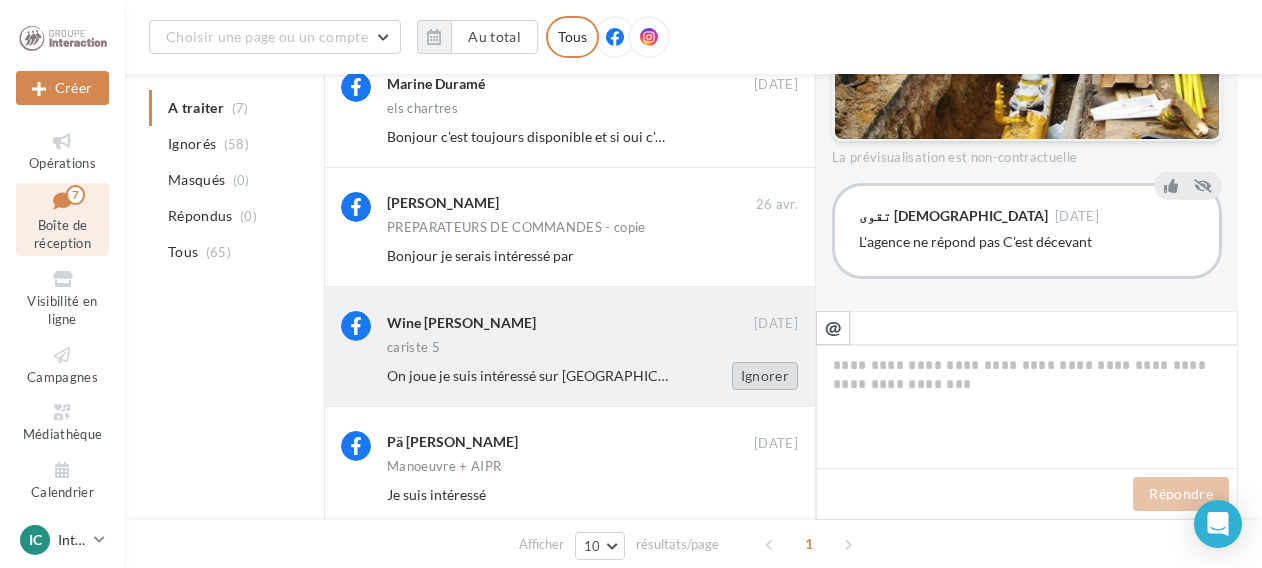 click on "Ignorer" at bounding box center [765, 376] 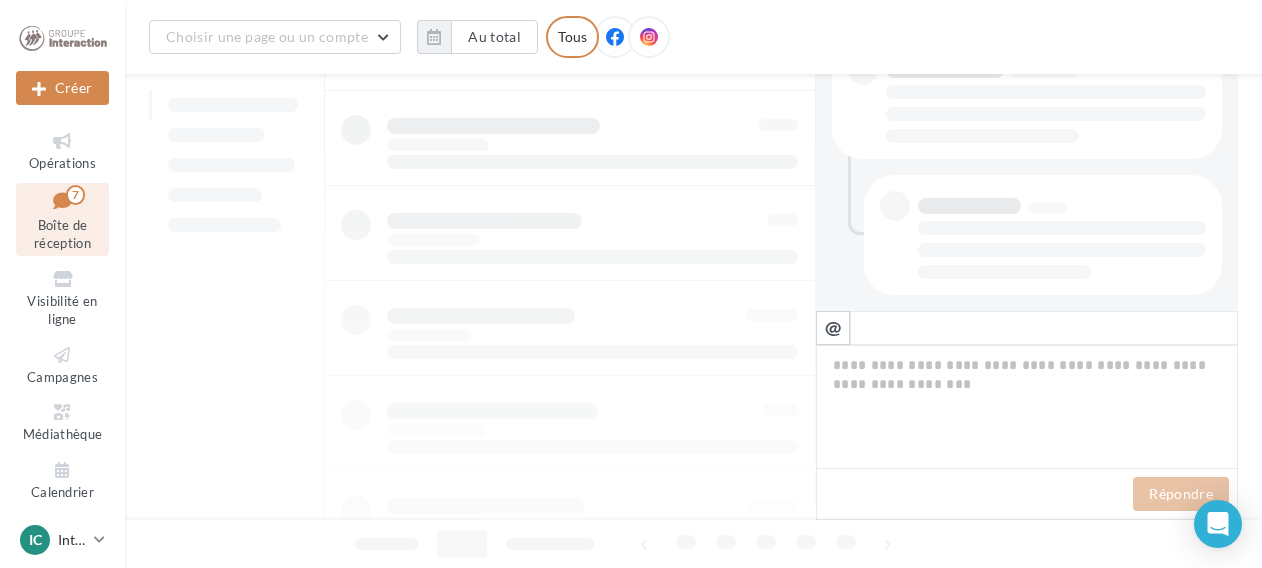 scroll, scrollTop: 447, scrollLeft: 0, axis: vertical 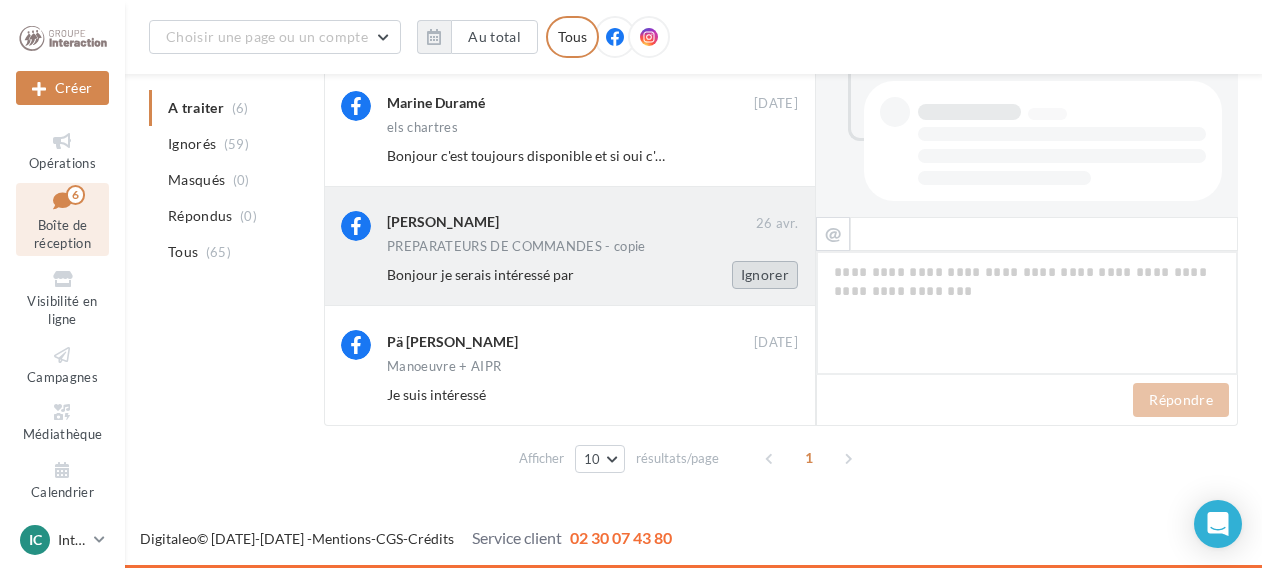 click on "Ignorer" at bounding box center (765, 275) 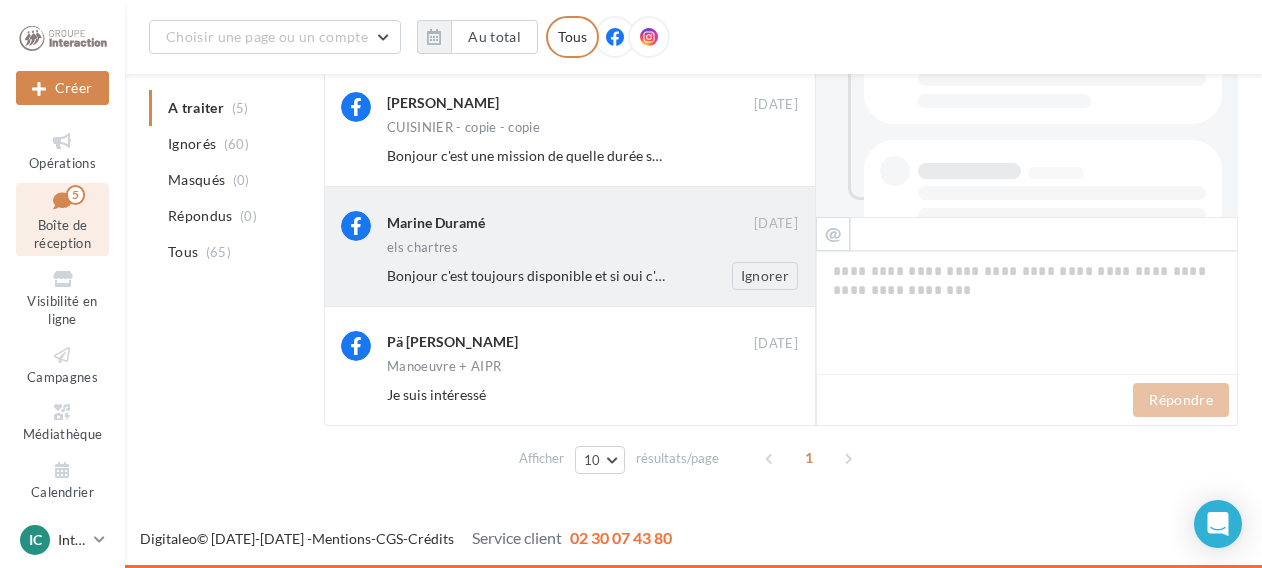 scroll, scrollTop: 285, scrollLeft: 0, axis: vertical 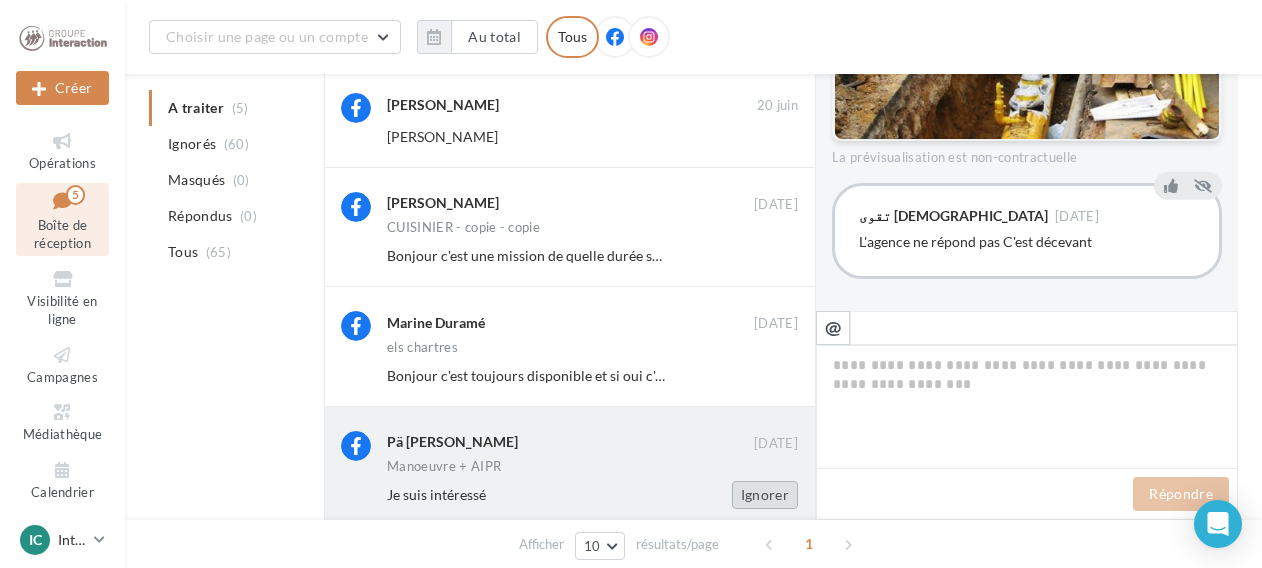 click on "Ignorer" at bounding box center [765, 495] 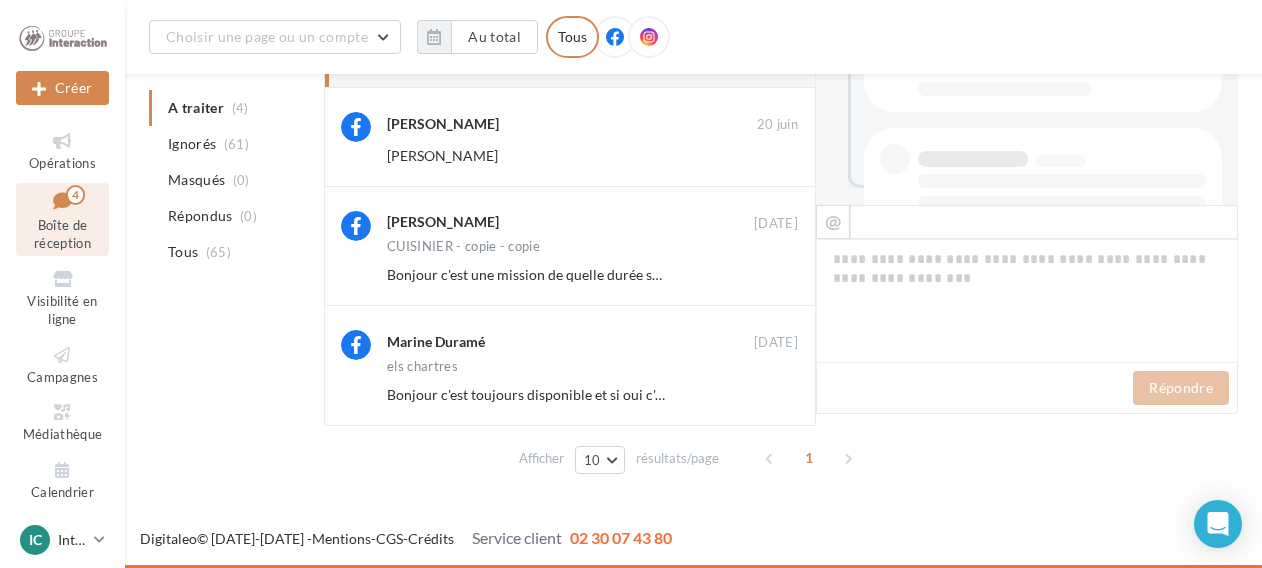 scroll, scrollTop: 266, scrollLeft: 0, axis: vertical 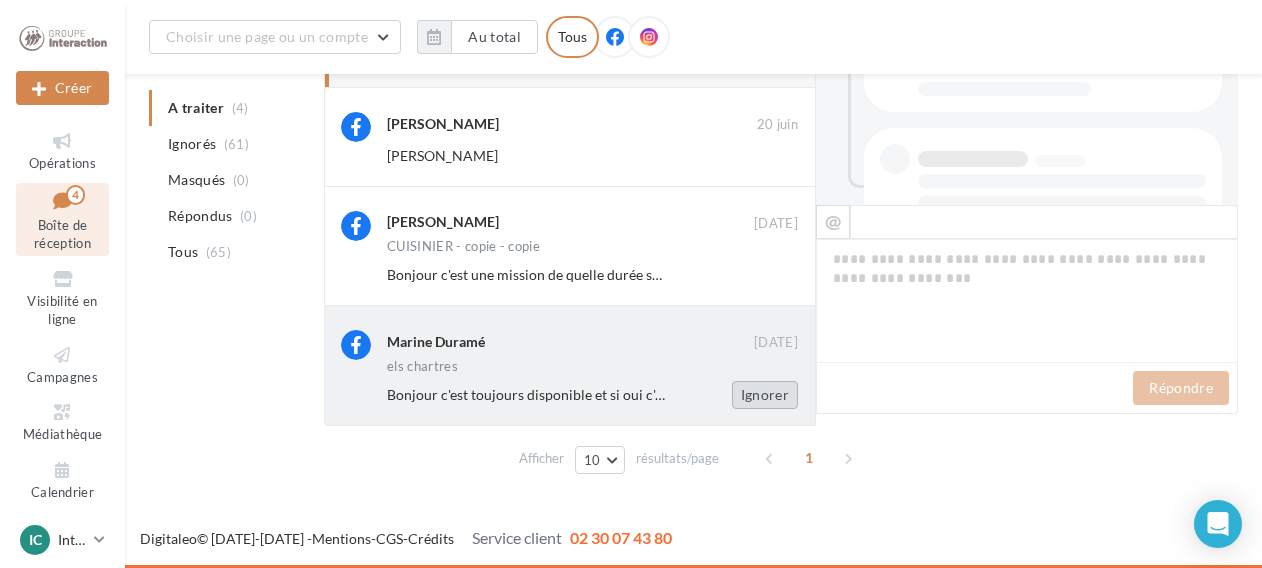 click on "Ignorer" at bounding box center (765, 395) 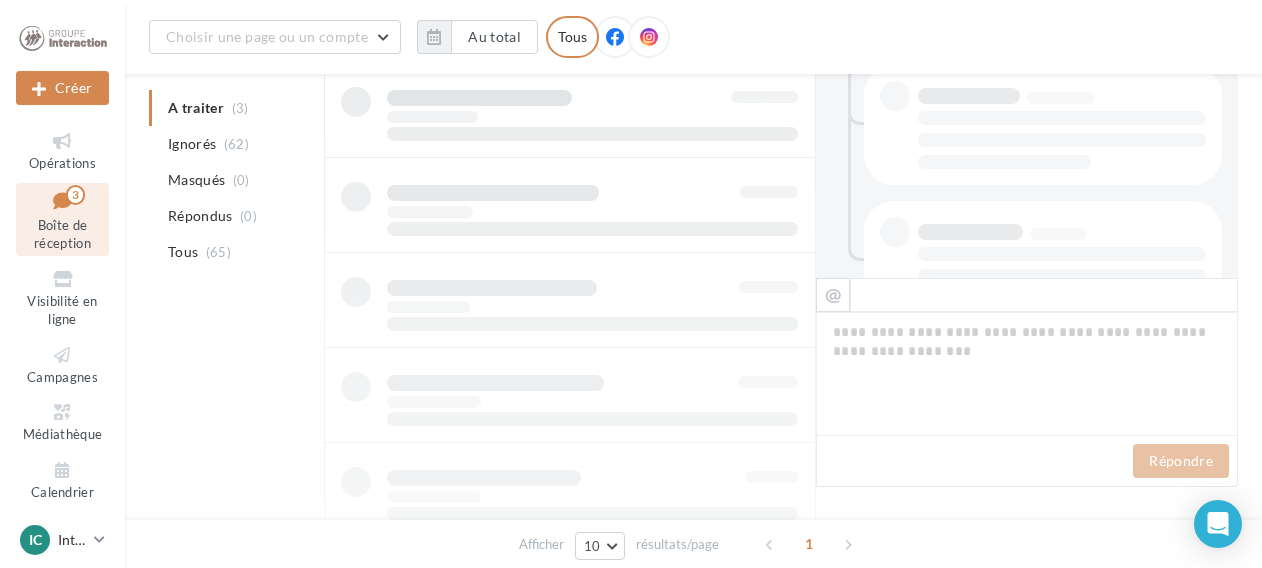 scroll, scrollTop: 254, scrollLeft: 0, axis: vertical 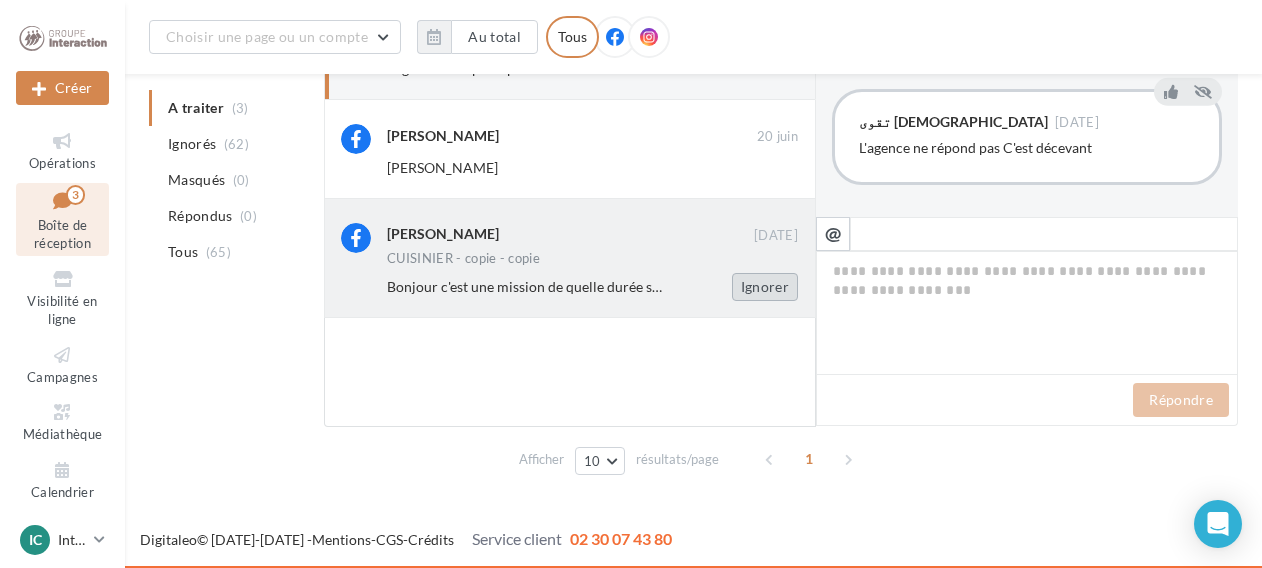 click on "Ignorer" at bounding box center [765, 287] 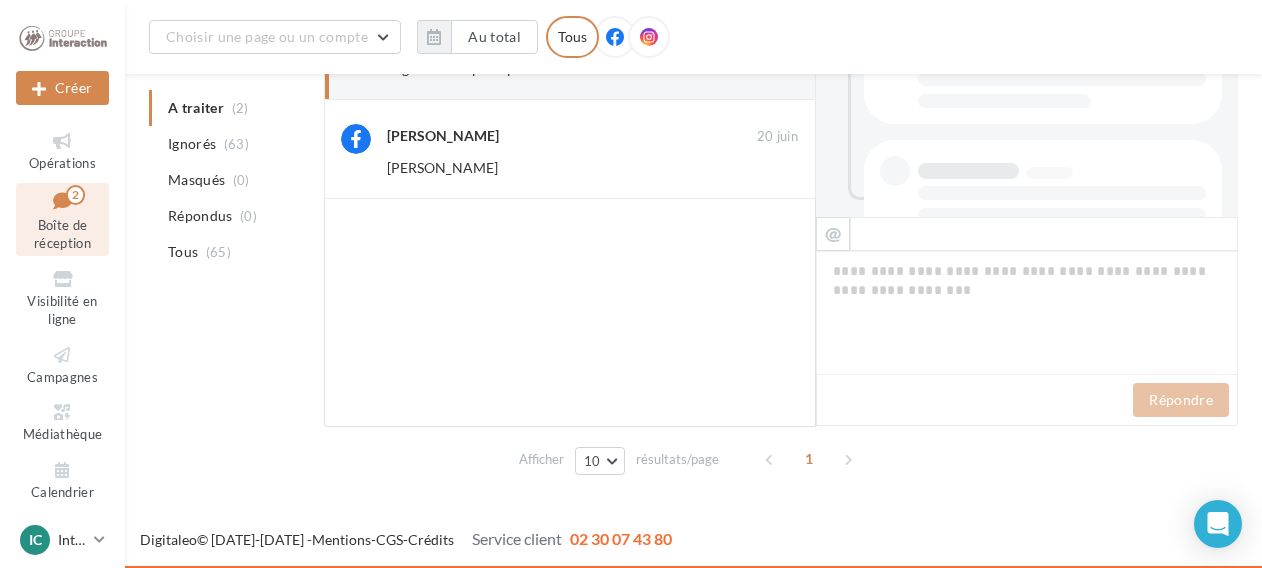 scroll, scrollTop: 54, scrollLeft: 0, axis: vertical 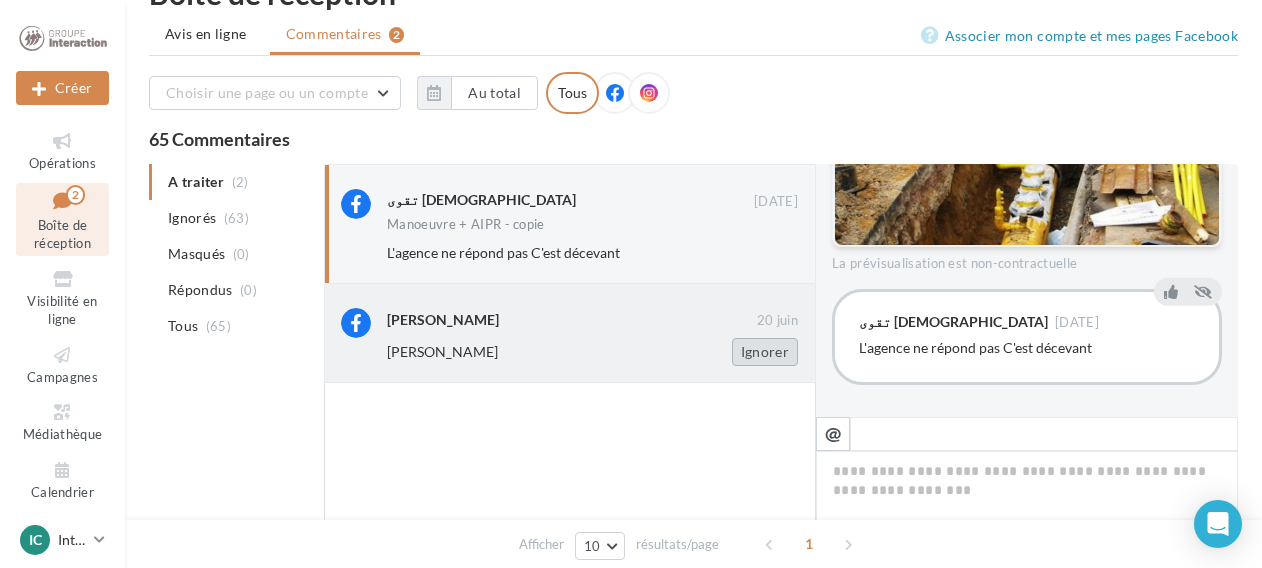 click on "Ignorer" at bounding box center (765, 352) 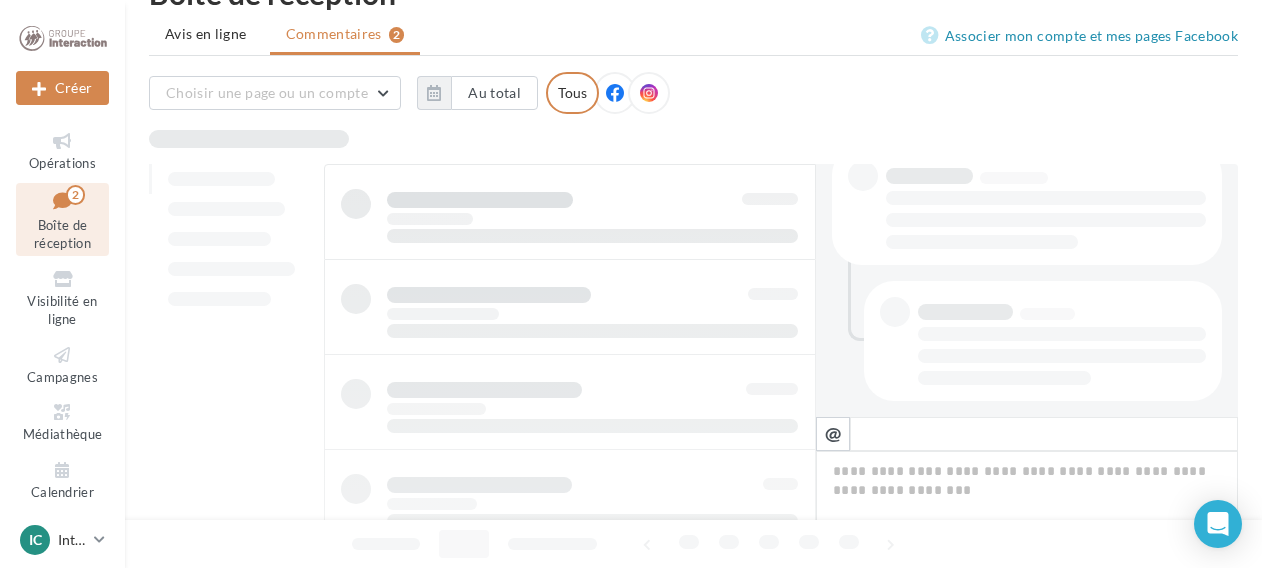 scroll, scrollTop: 431, scrollLeft: 0, axis: vertical 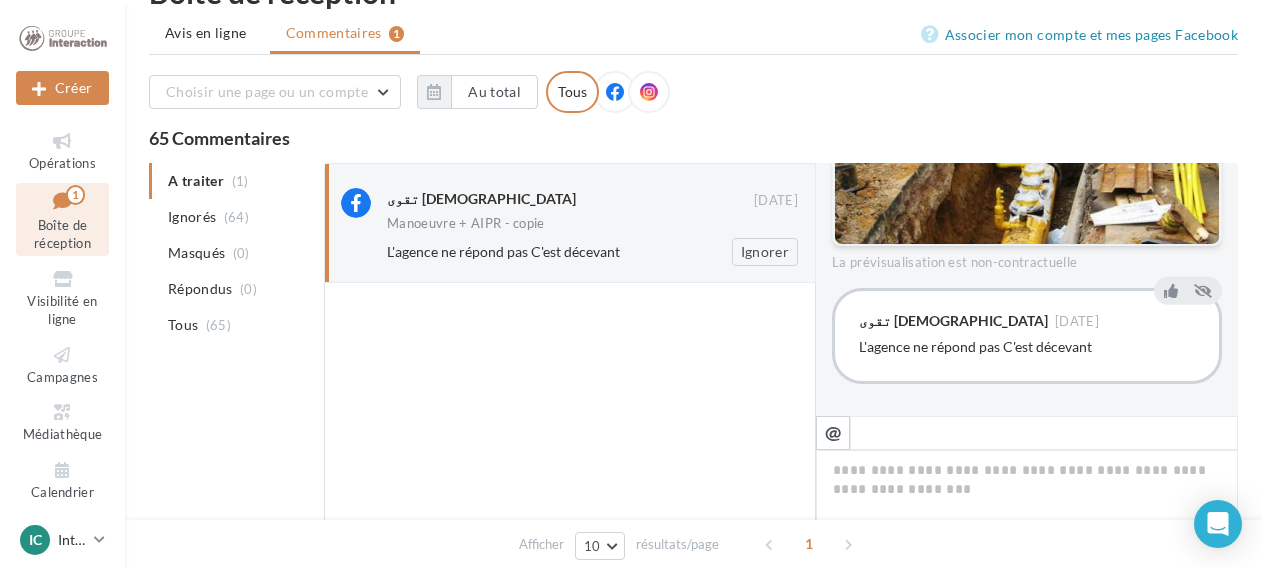 click on "L'agence ne répond pas
C'est décevant" at bounding box center [503, 251] 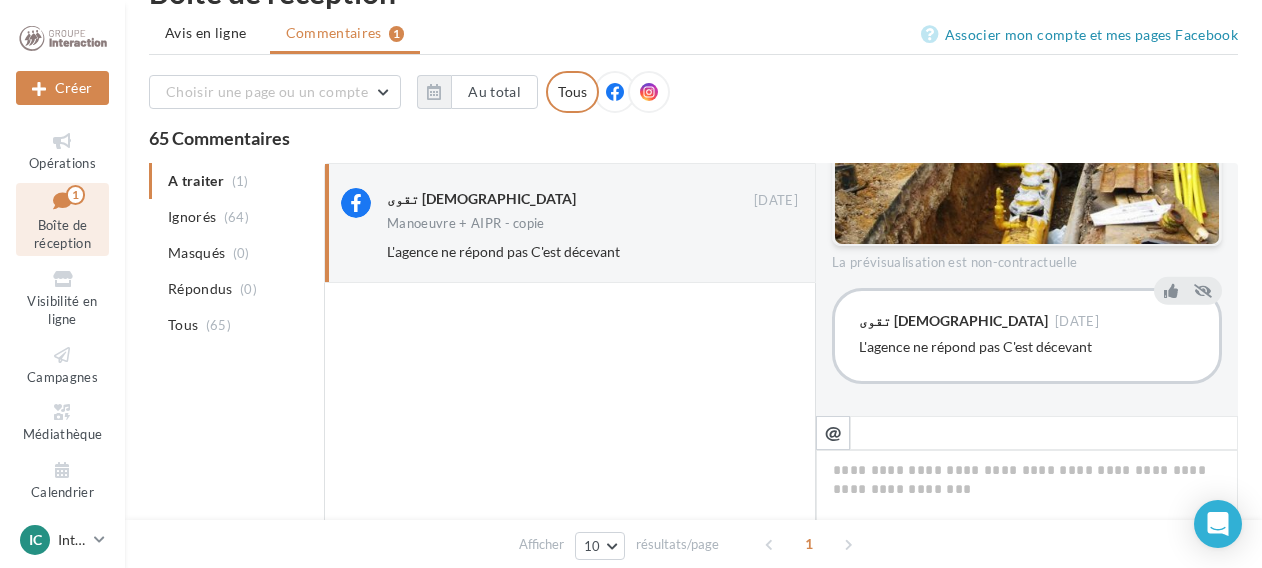 scroll, scrollTop: 255, scrollLeft: 0, axis: vertical 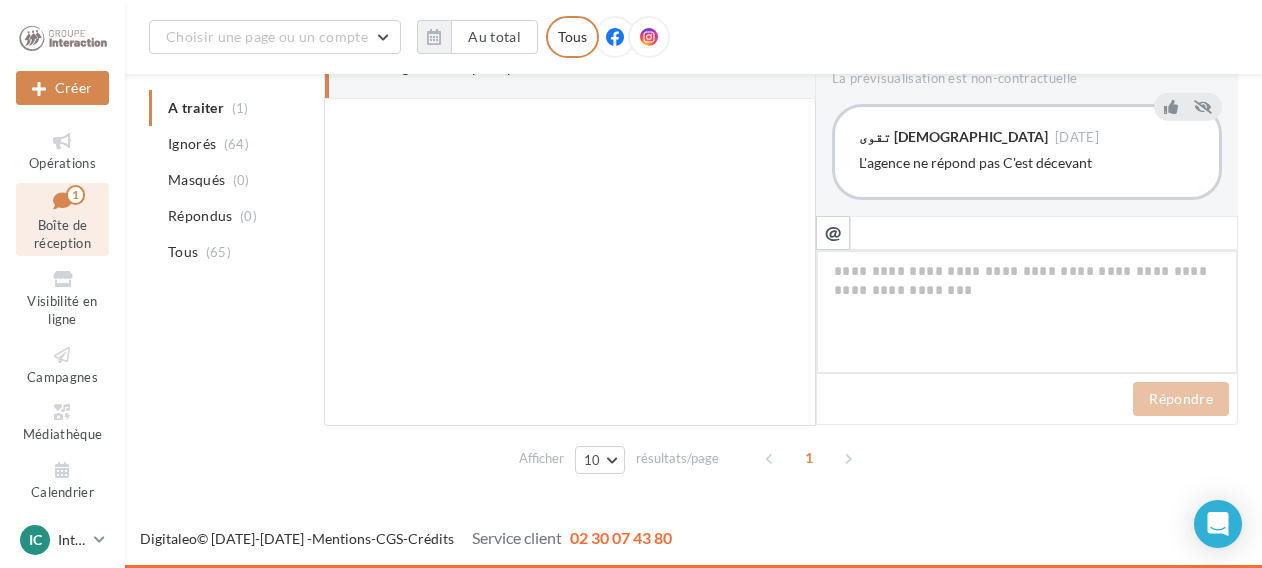 click at bounding box center (1027, 312) 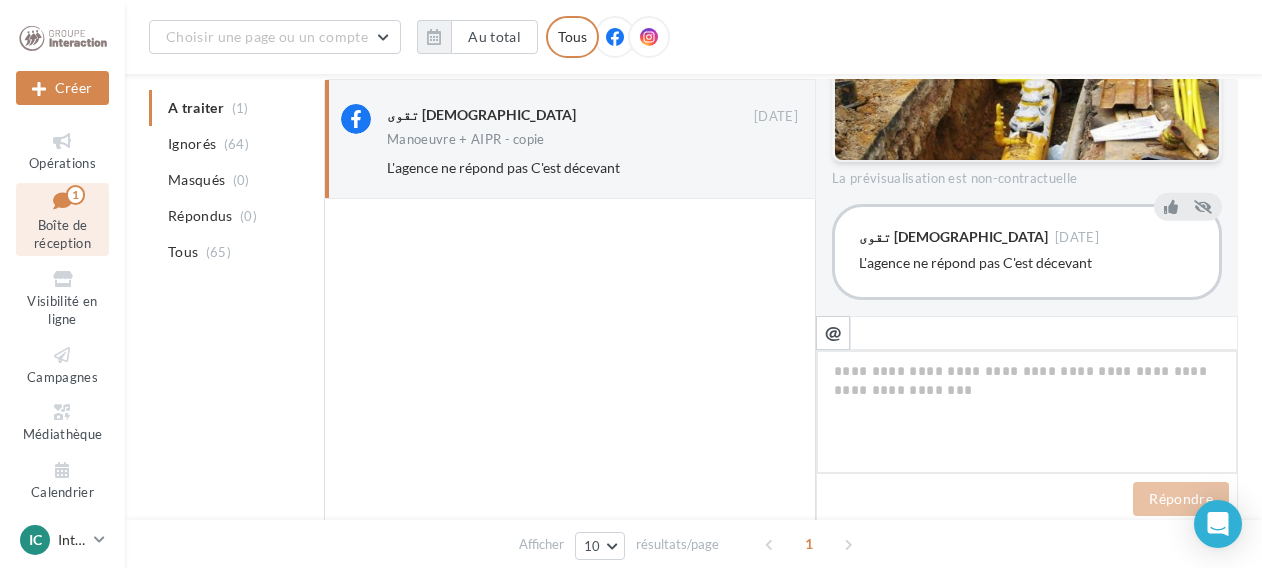 click at bounding box center (1027, 412) 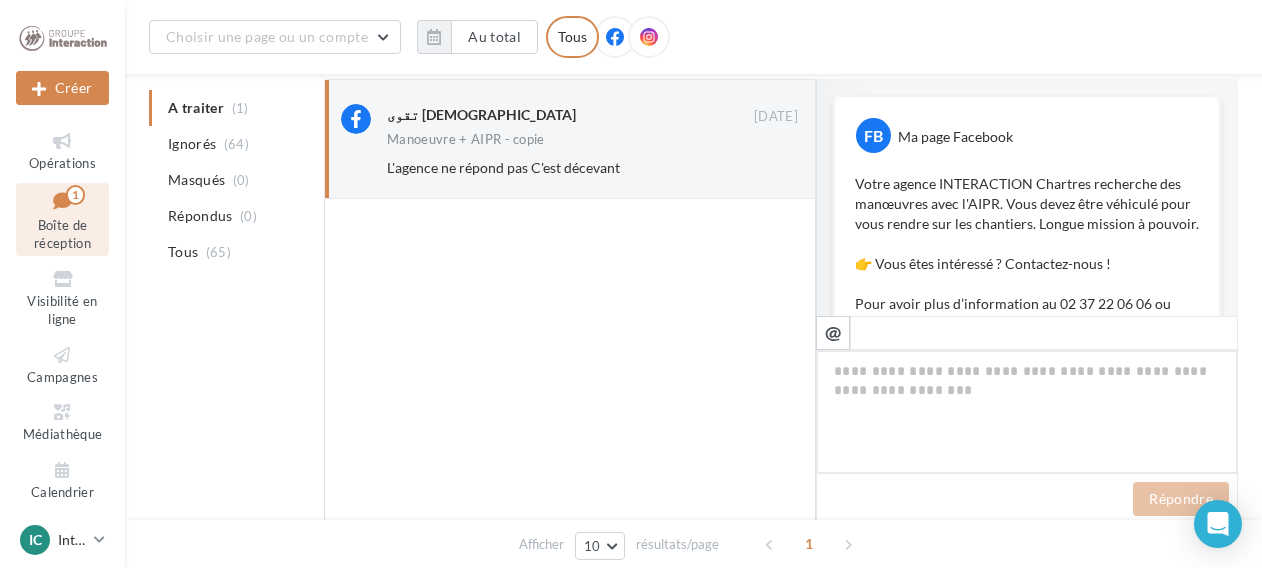 scroll, scrollTop: 100, scrollLeft: 0, axis: vertical 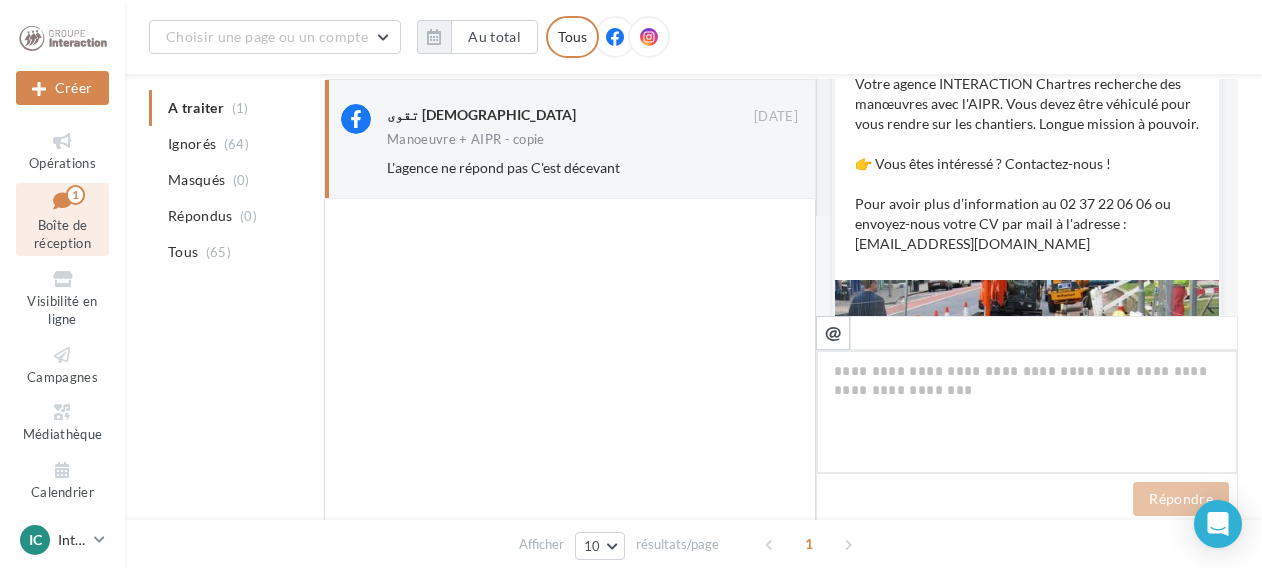 click at bounding box center (1027, 412) 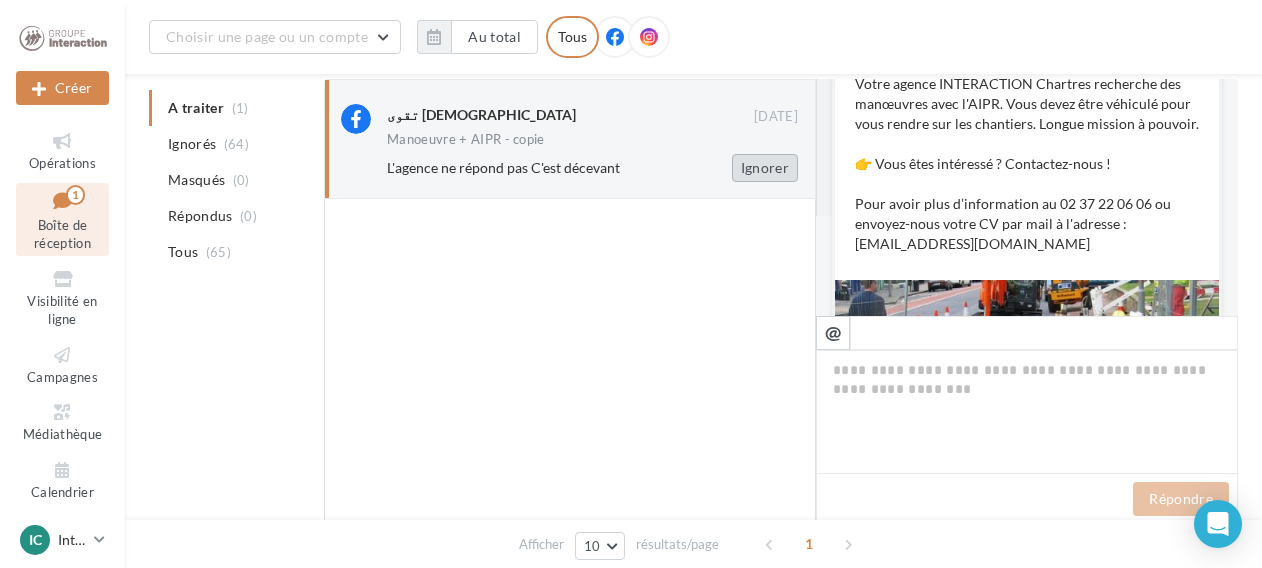 click on "Ignorer" at bounding box center (765, 168) 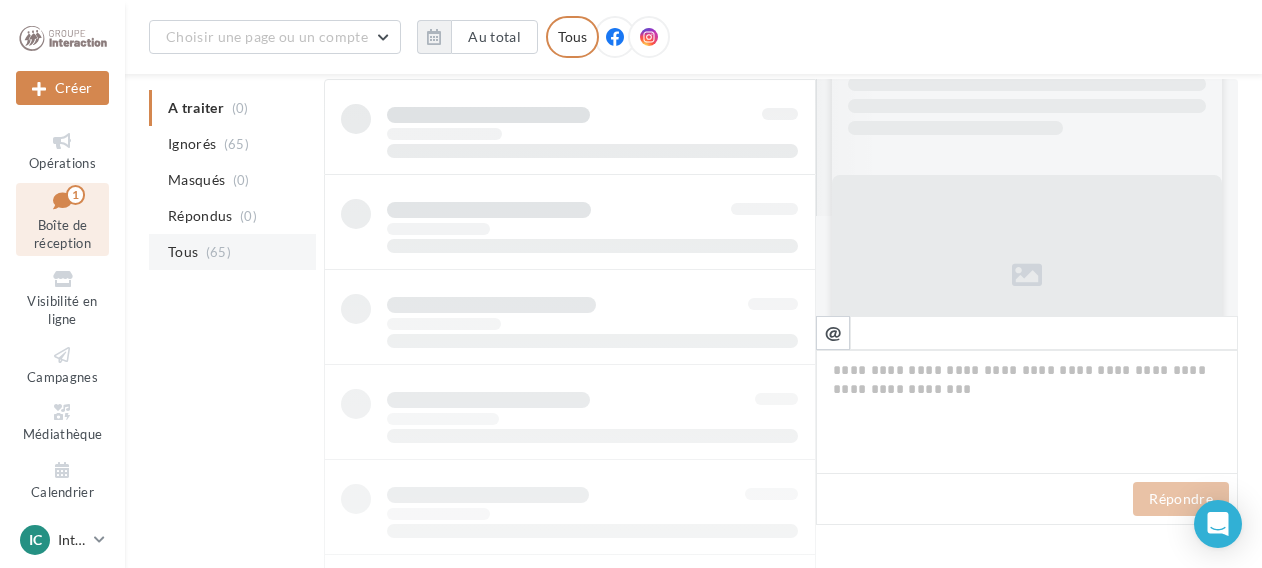 scroll, scrollTop: 51, scrollLeft: 0, axis: vertical 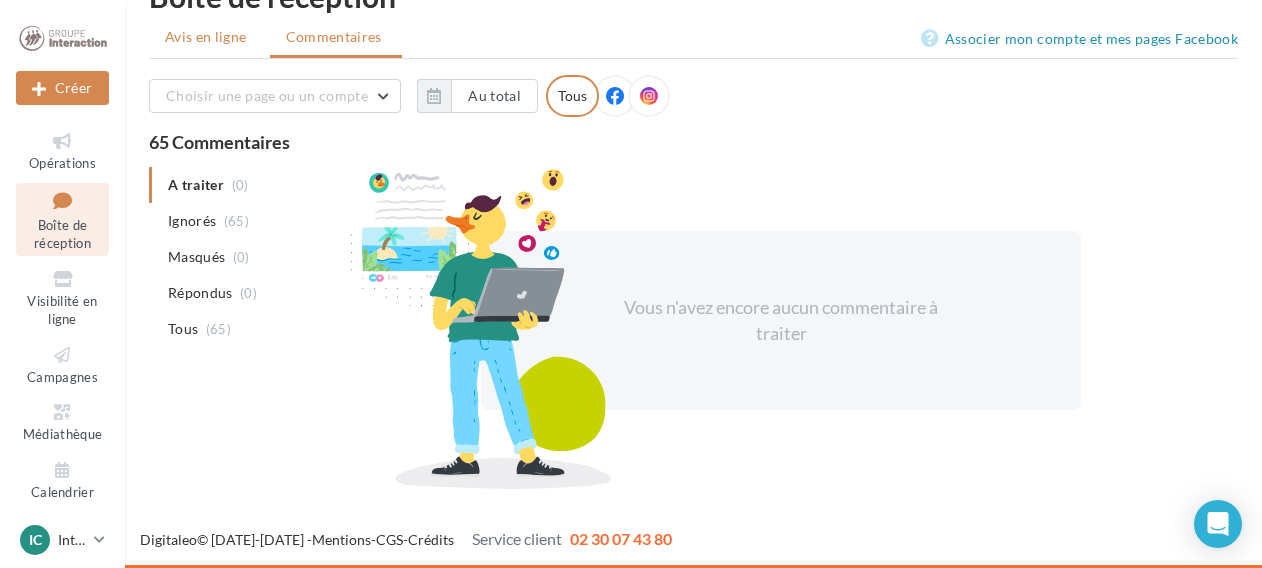 click on "Avis en ligne" at bounding box center [206, 37] 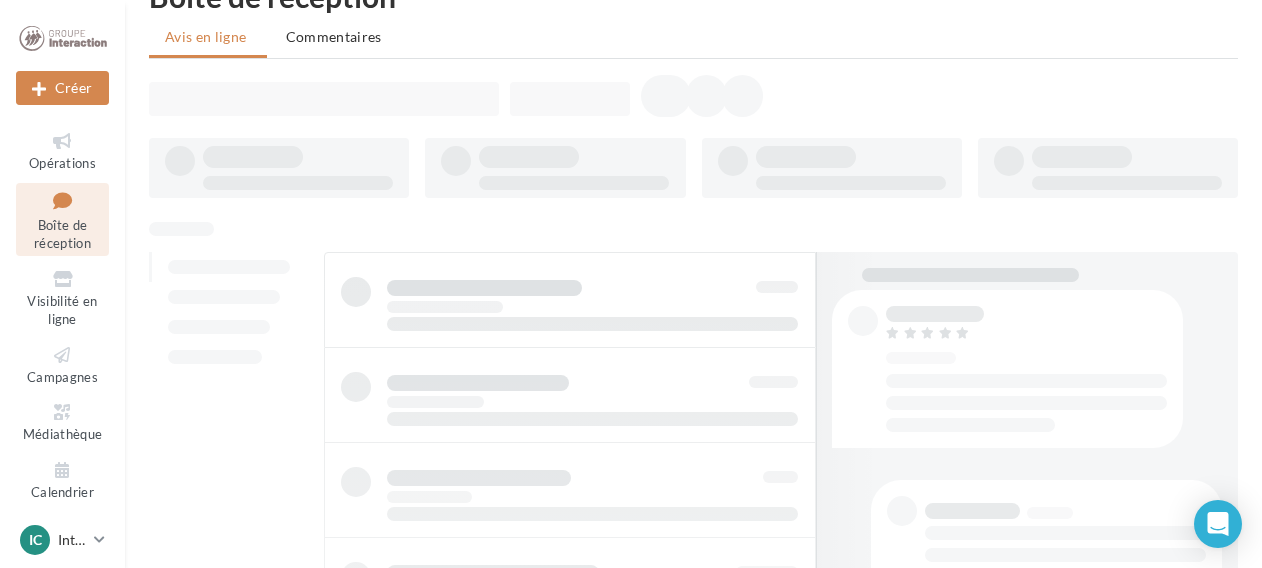 scroll, scrollTop: 67, scrollLeft: 0, axis: vertical 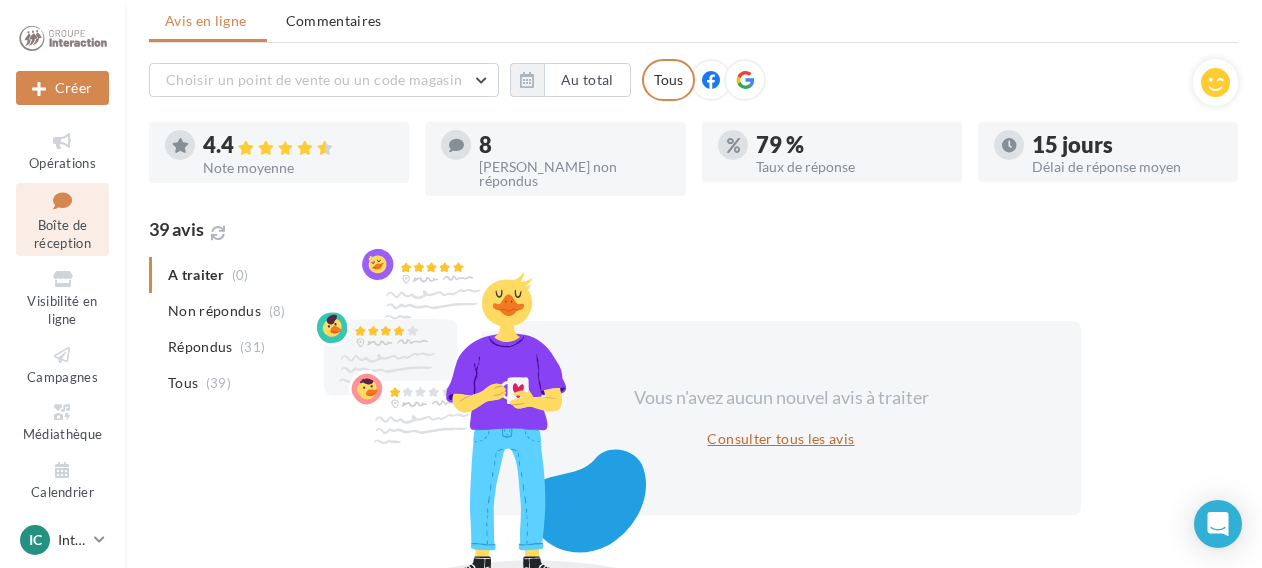 click on "Consulter tous les avis" at bounding box center (780, 439) 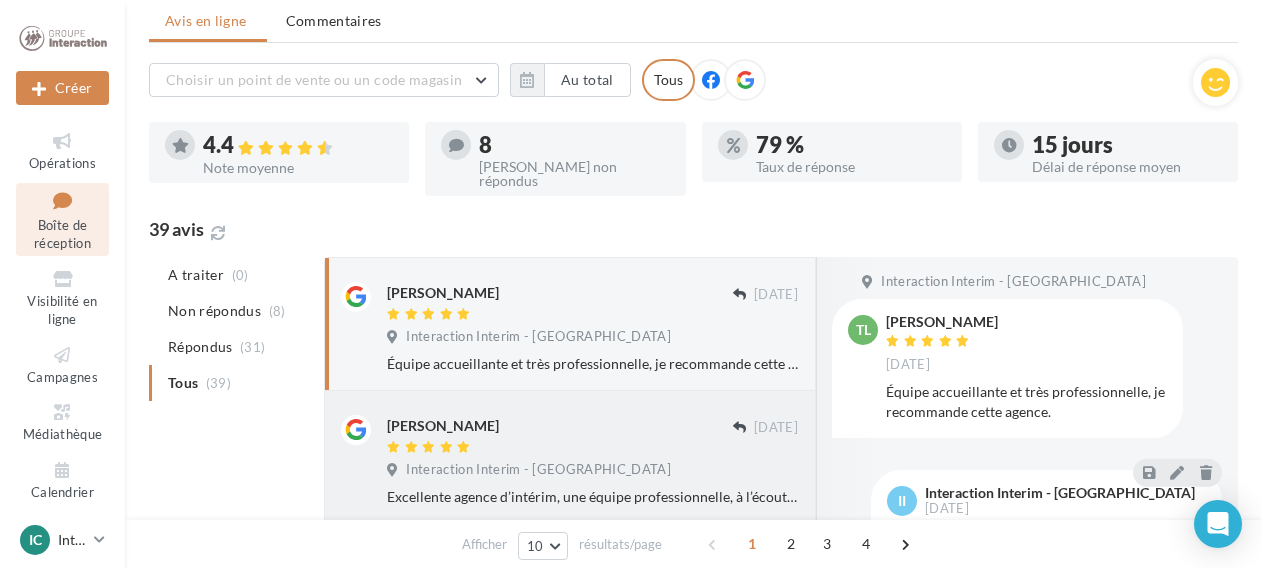scroll, scrollTop: 0, scrollLeft: 0, axis: both 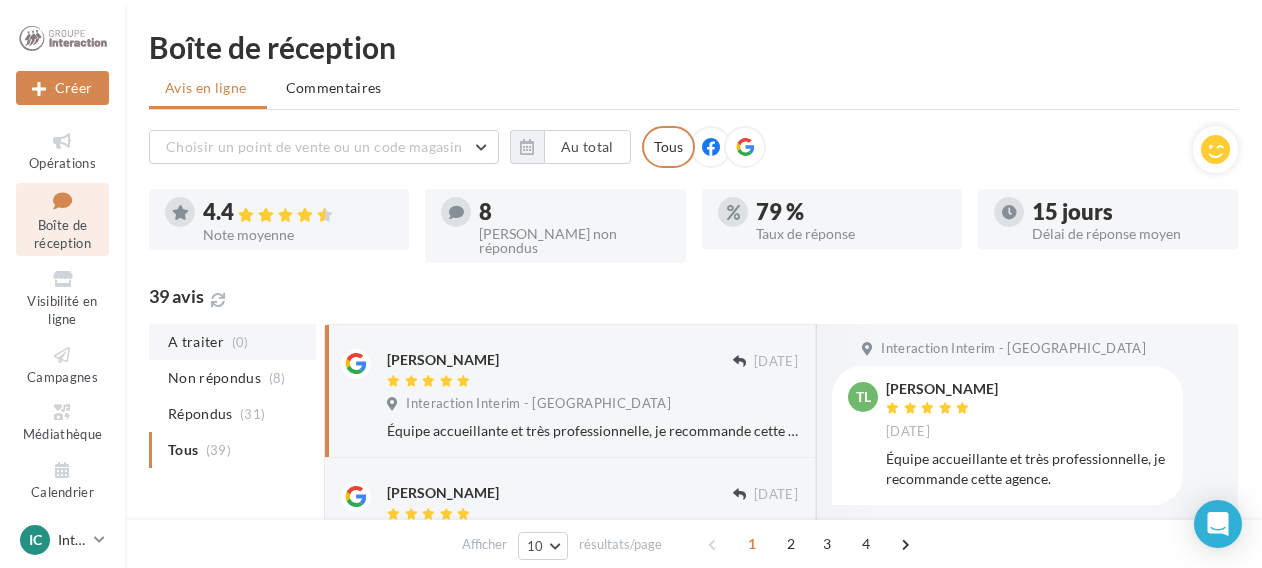click on "A traiter" at bounding box center (196, 342) 